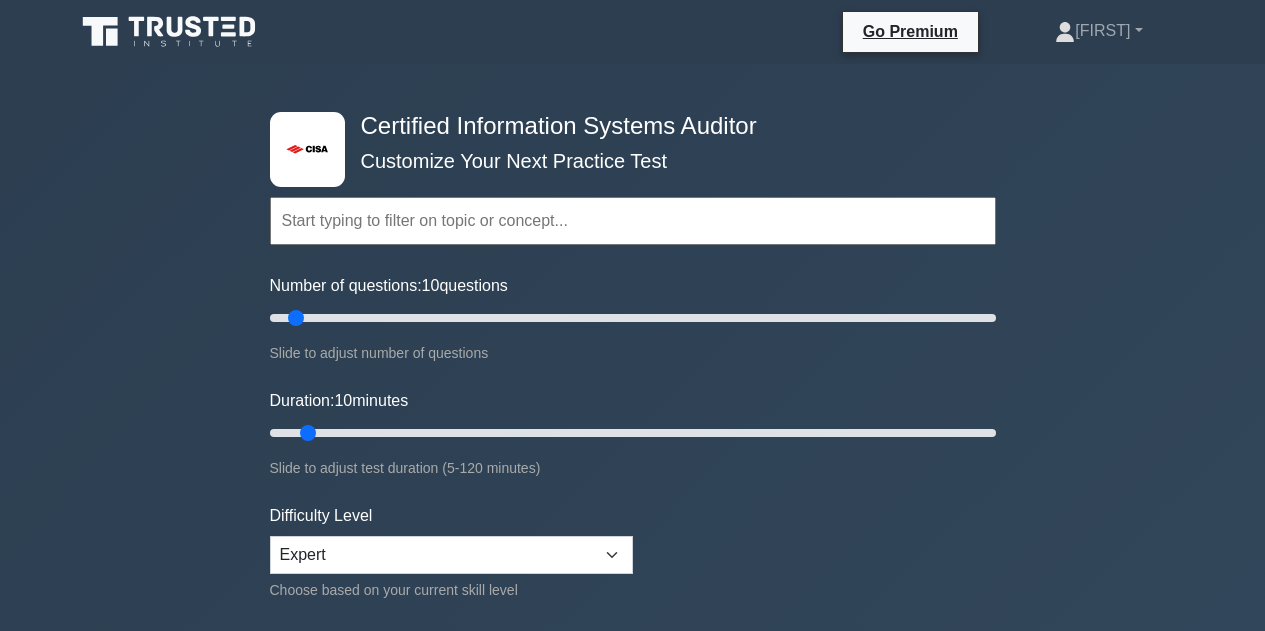 scroll, scrollTop: 300, scrollLeft: 0, axis: vertical 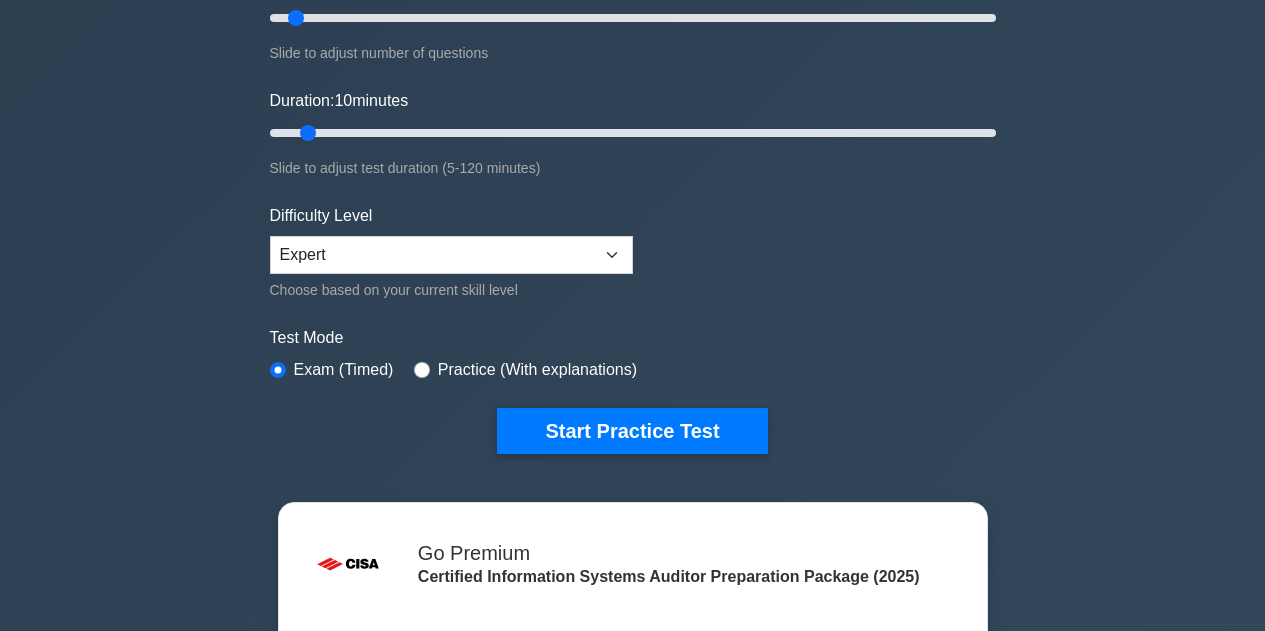 click on "Start Practice Test" at bounding box center [632, 431] 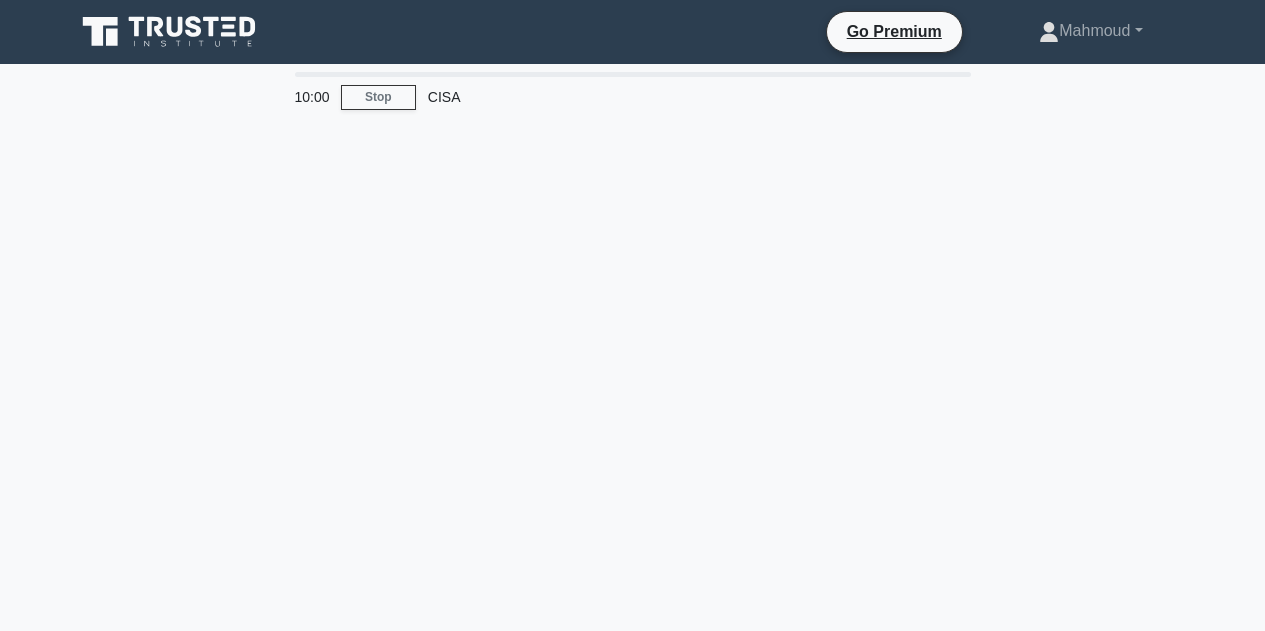 scroll, scrollTop: 0, scrollLeft: 0, axis: both 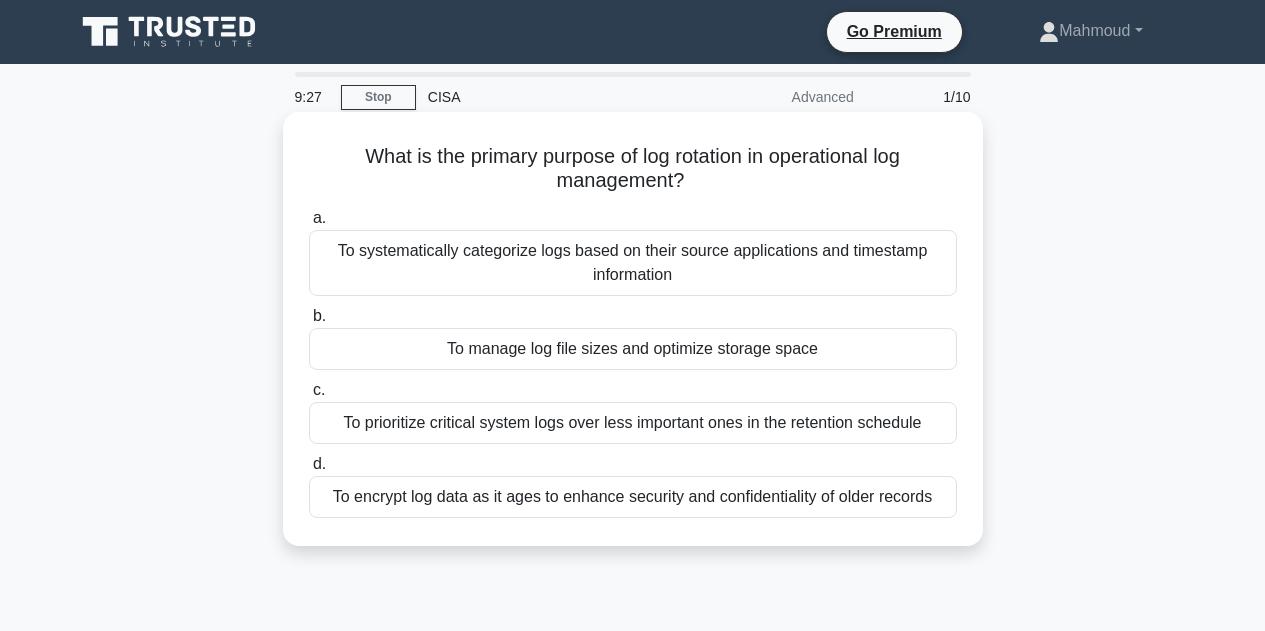 click on "To manage log file sizes and optimize storage space" at bounding box center [633, 349] 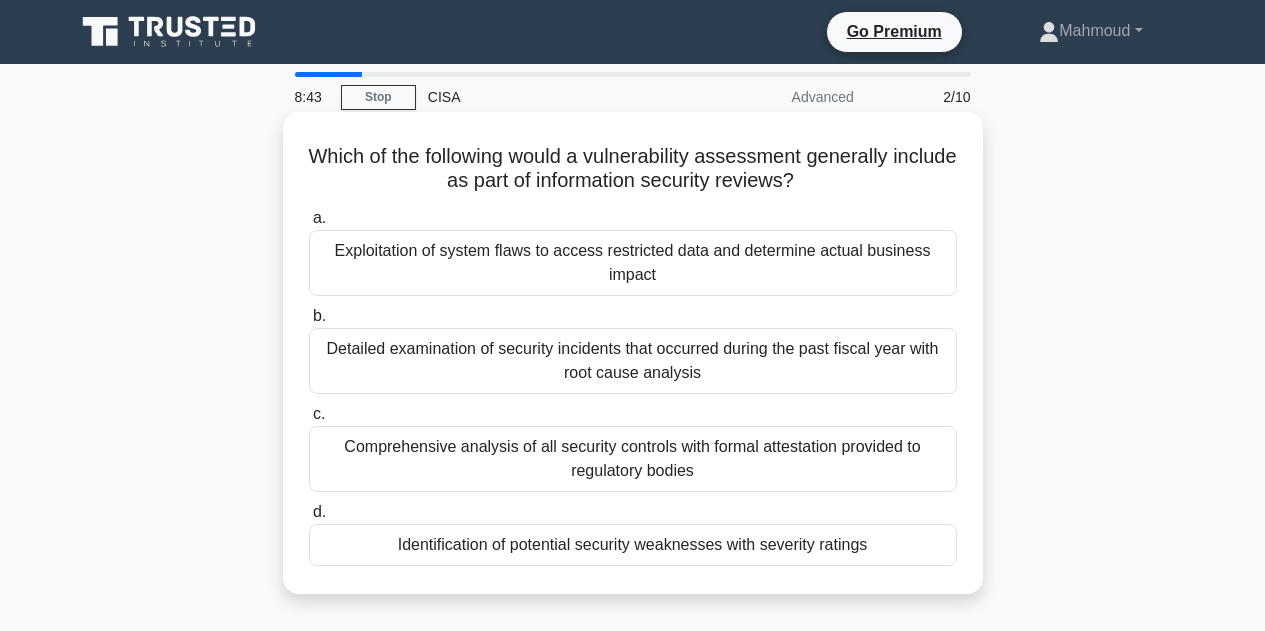 click on "Identification of potential security weaknesses with severity ratings" at bounding box center [633, 545] 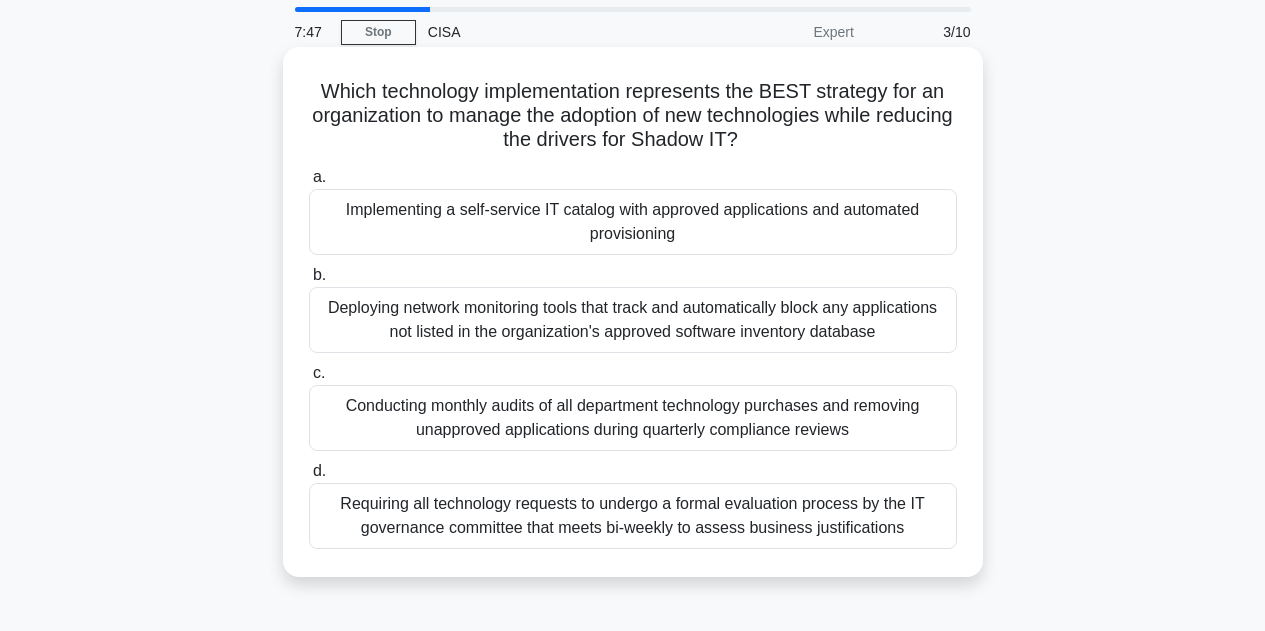 scroll, scrollTop: 100, scrollLeft: 0, axis: vertical 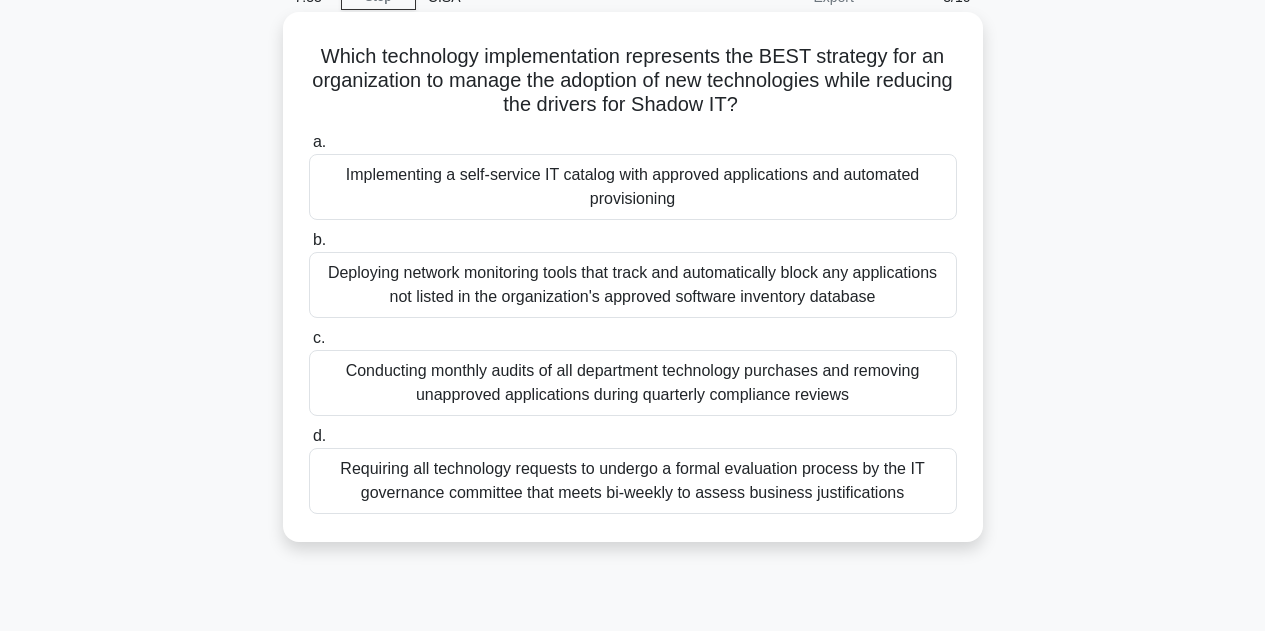 click on "Requiring all technology requests to undergo a formal evaluation process by the IT governance committee that meets bi-weekly to assess business justifications" at bounding box center (633, 481) 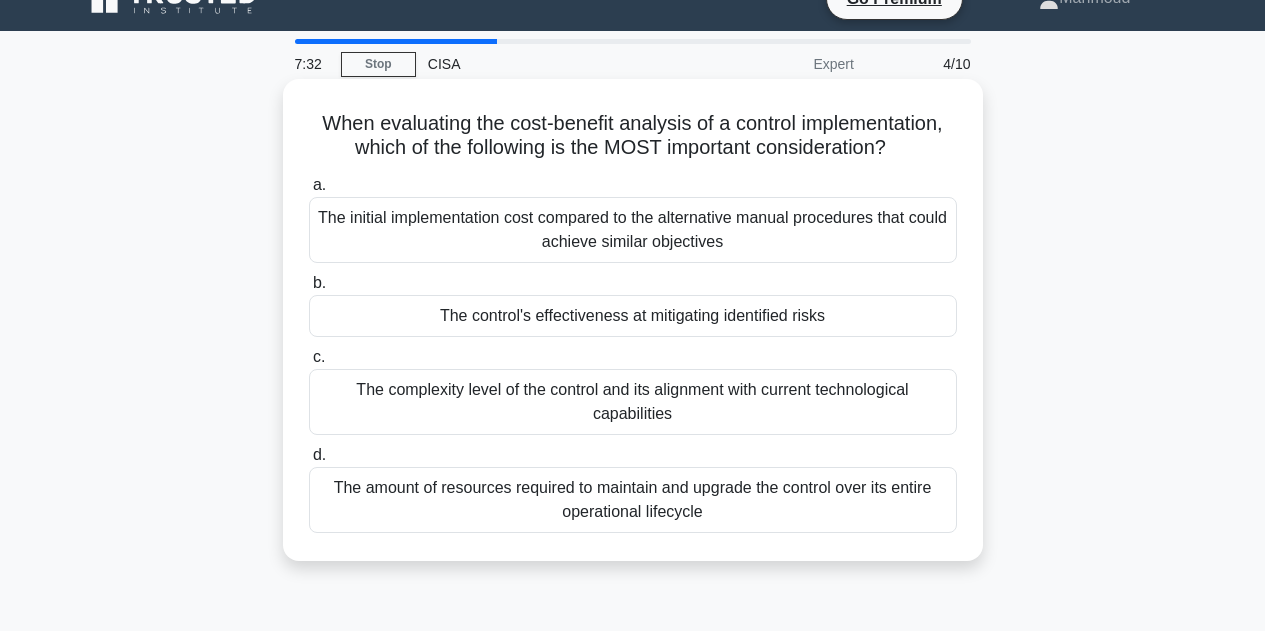scroll, scrollTop: 0, scrollLeft: 0, axis: both 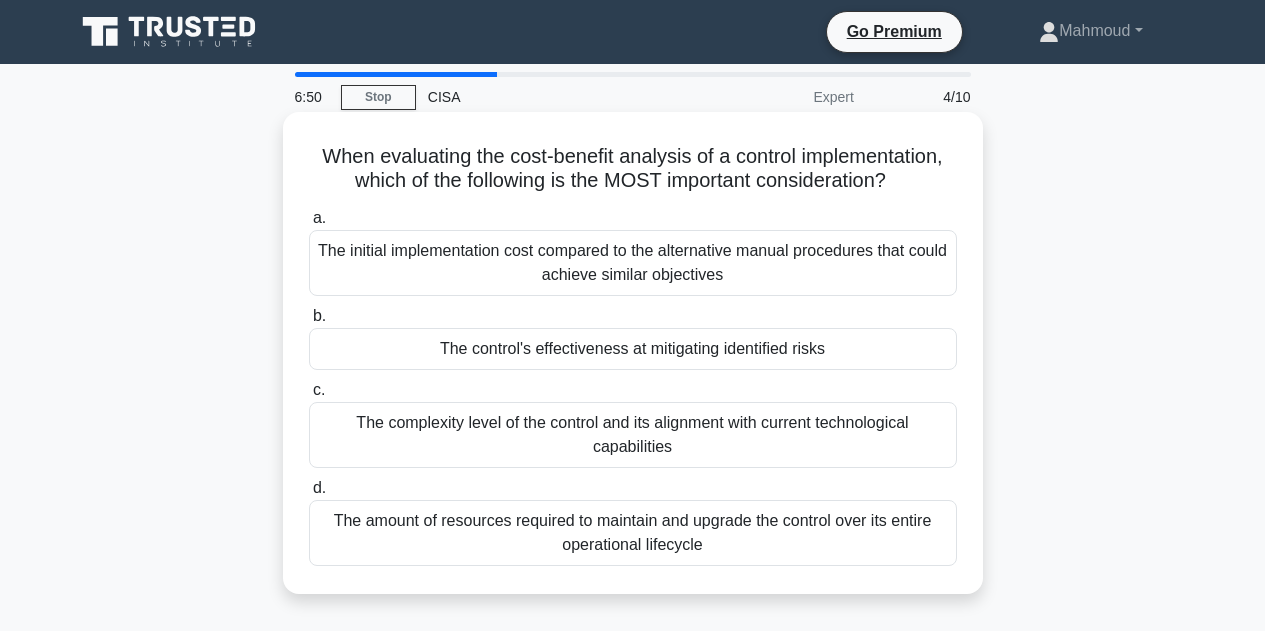 click on "The initial implementation cost compared to the alternative manual procedures that could achieve similar objectives" at bounding box center (633, 263) 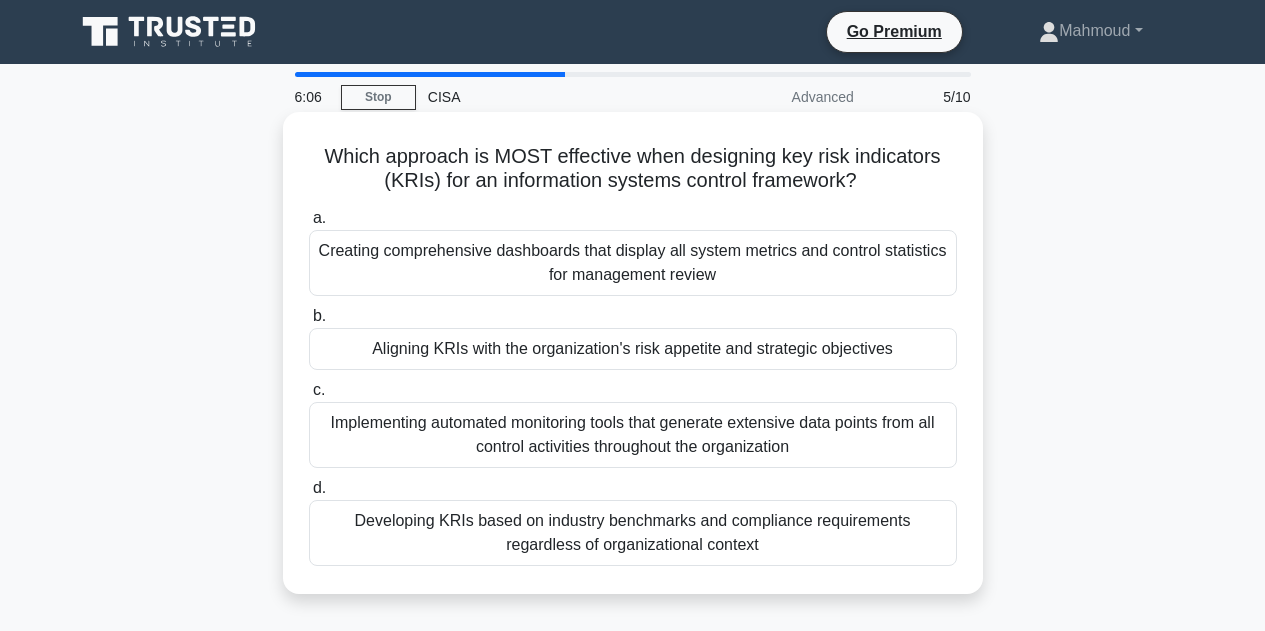 click on "Developing KRIs based on industry benchmarks and compliance requirements regardless of organizational context" at bounding box center (633, 533) 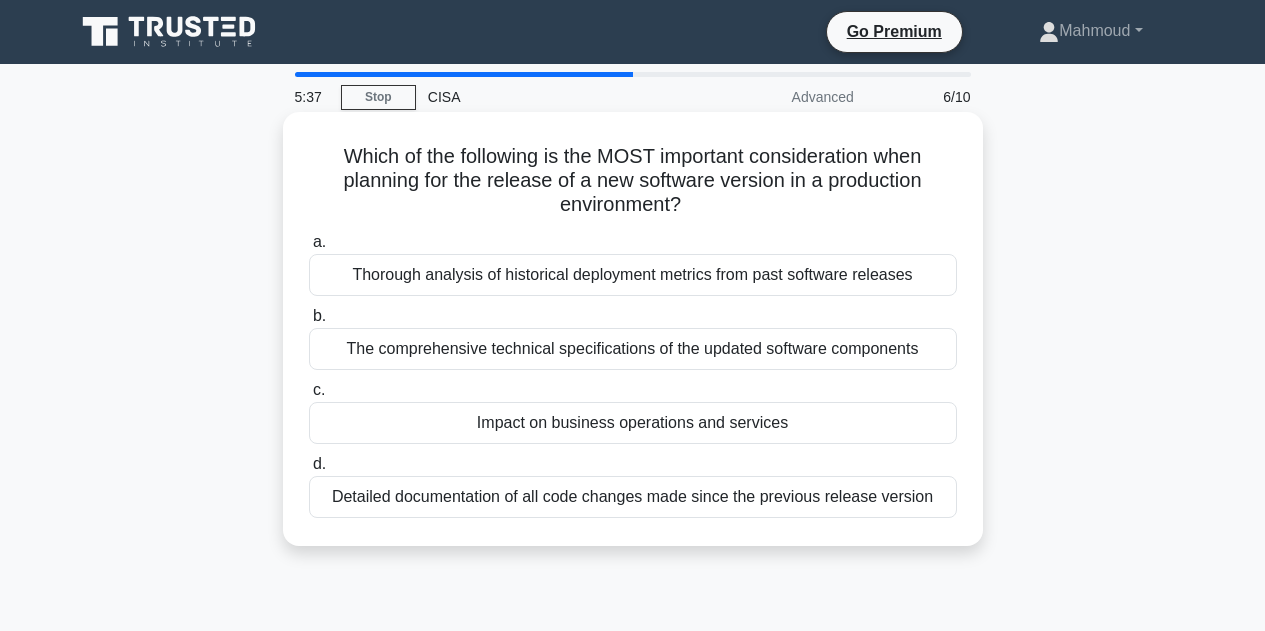 click on "Detailed documentation of all code changes made since the previous release version" at bounding box center (633, 497) 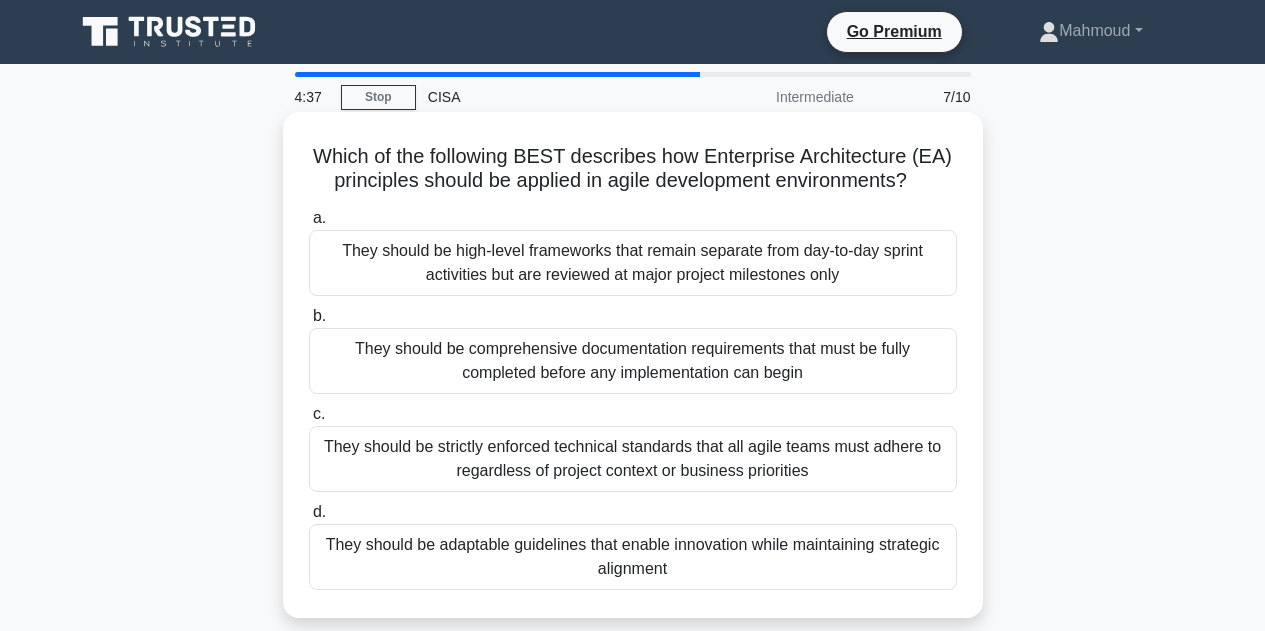 click on "They should be high-level frameworks that remain separate from day-to-day sprint activities but are reviewed at major project milestones only" at bounding box center [633, 263] 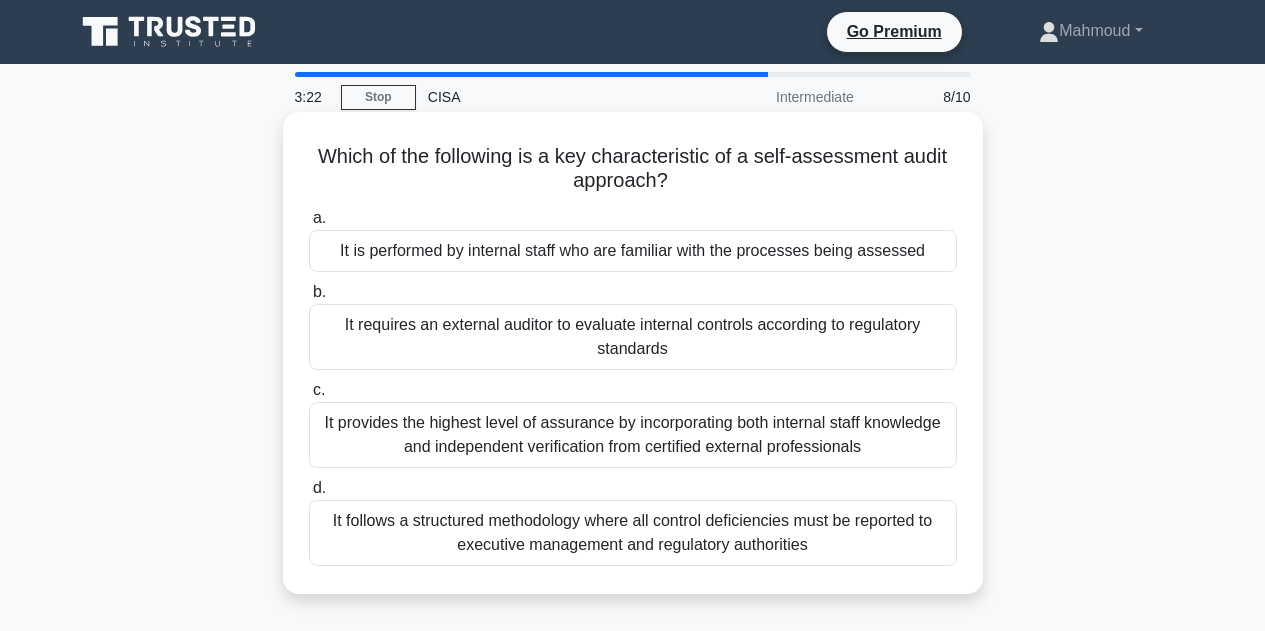 click on "It is performed by internal staff who are familiar with the processes being assessed" at bounding box center (633, 251) 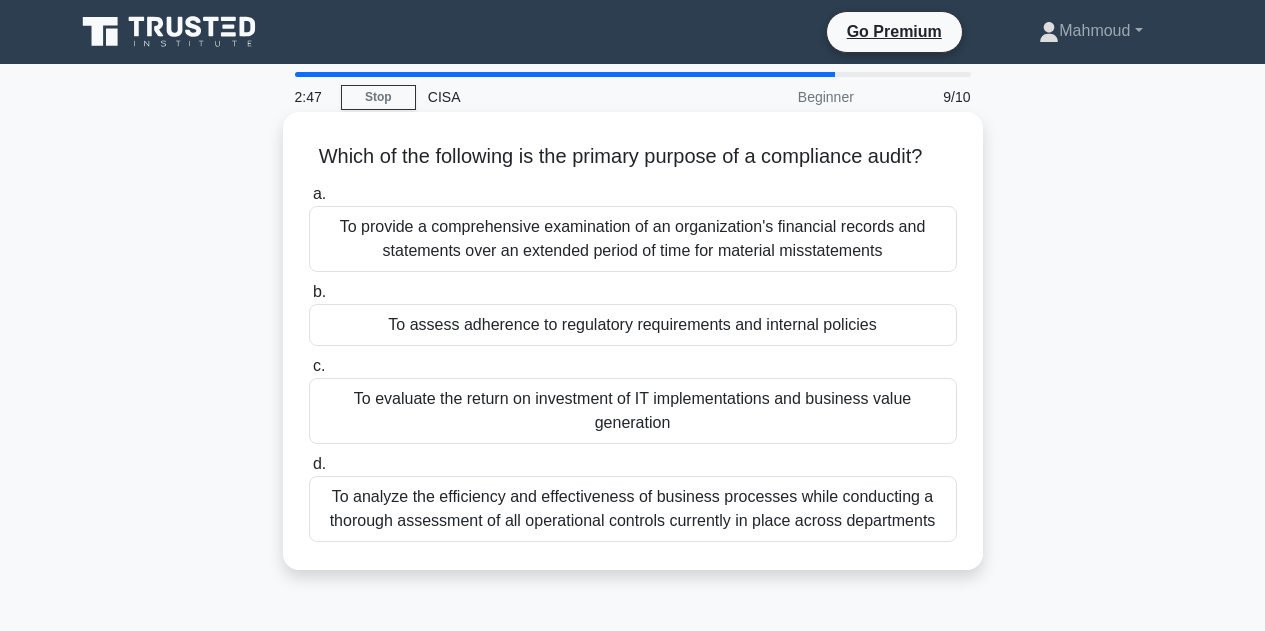 click on "To assess adherence to regulatory requirements and internal policies" at bounding box center [633, 325] 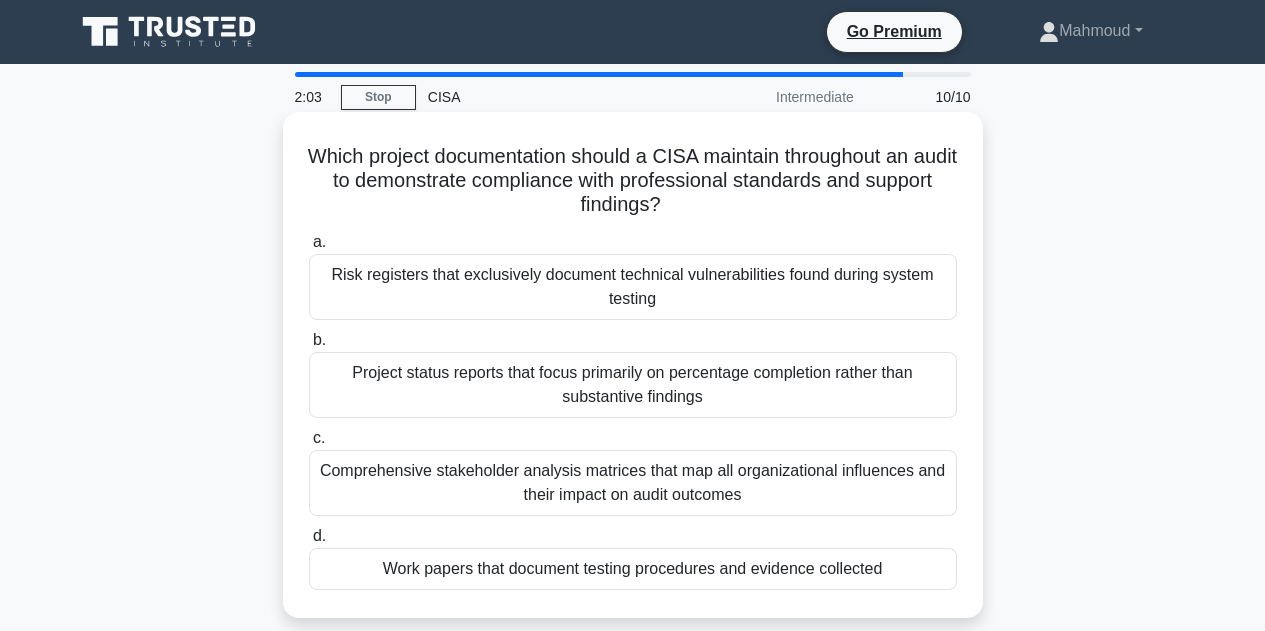 click on "Work papers that document testing procedures and evidence collected" at bounding box center [633, 569] 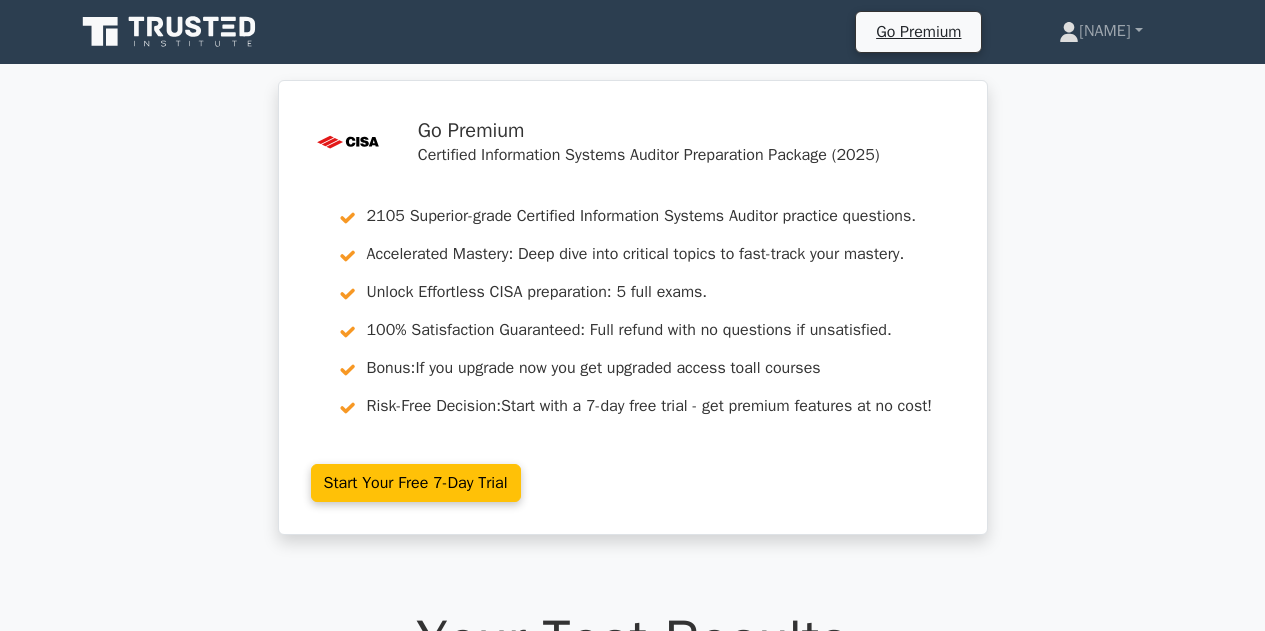 scroll, scrollTop: 0, scrollLeft: 0, axis: both 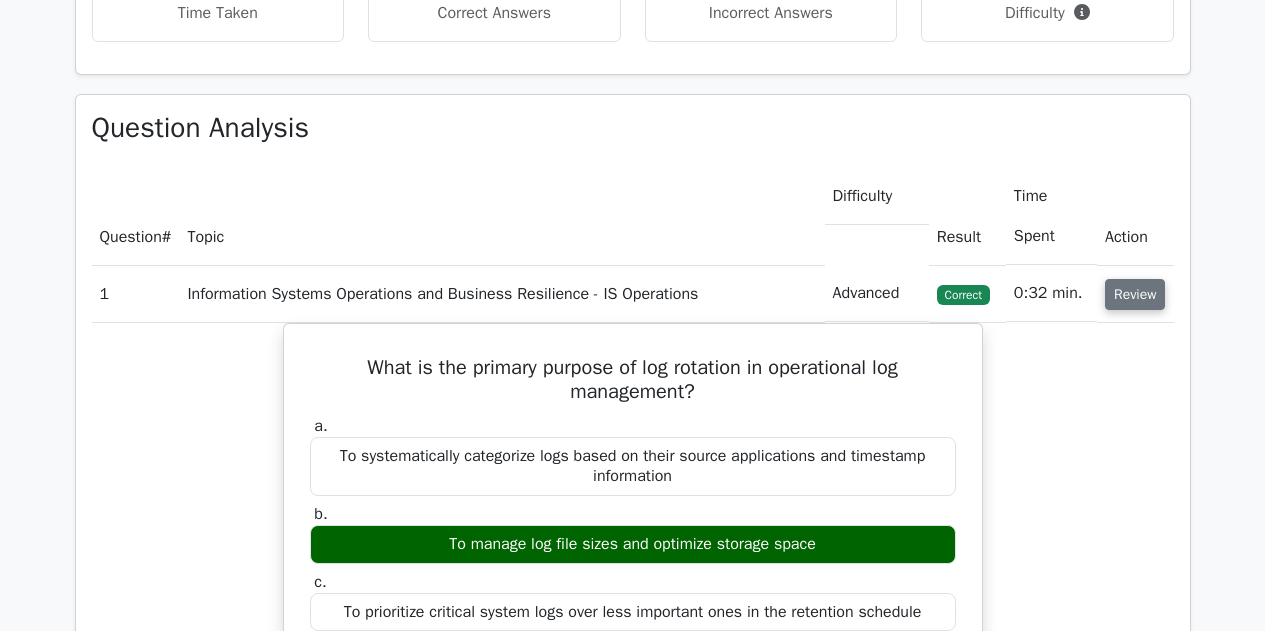 click on "Review" at bounding box center [1135, 294] 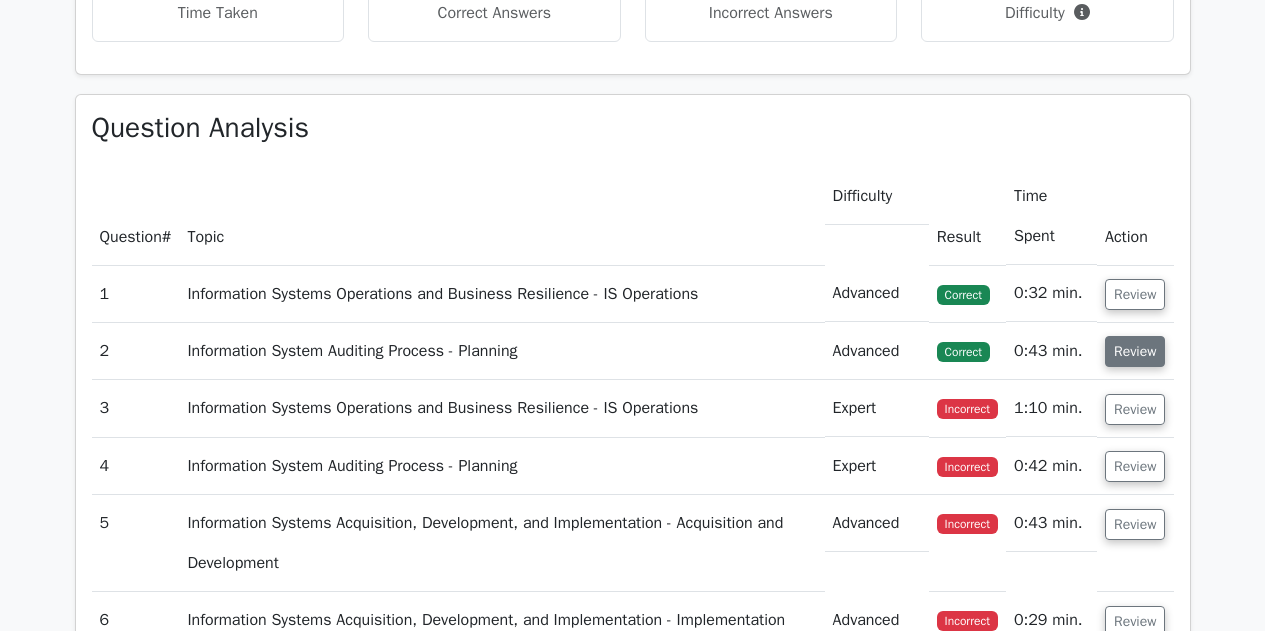 click on "Review" at bounding box center [1135, 351] 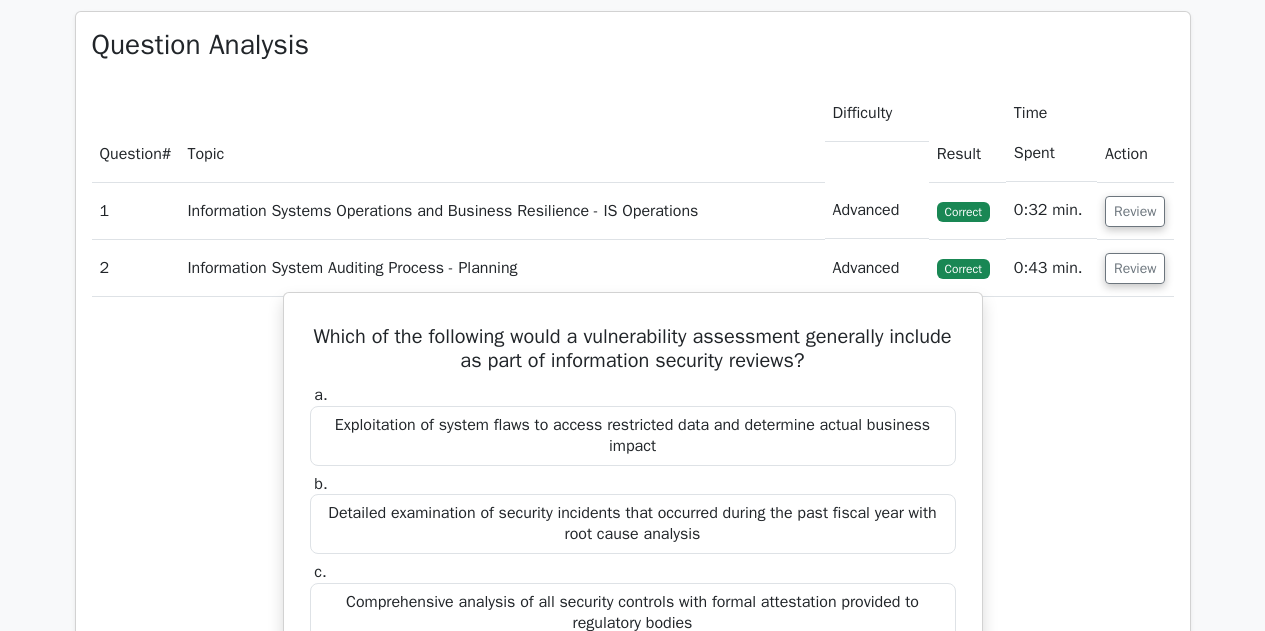 scroll, scrollTop: 1700, scrollLeft: 0, axis: vertical 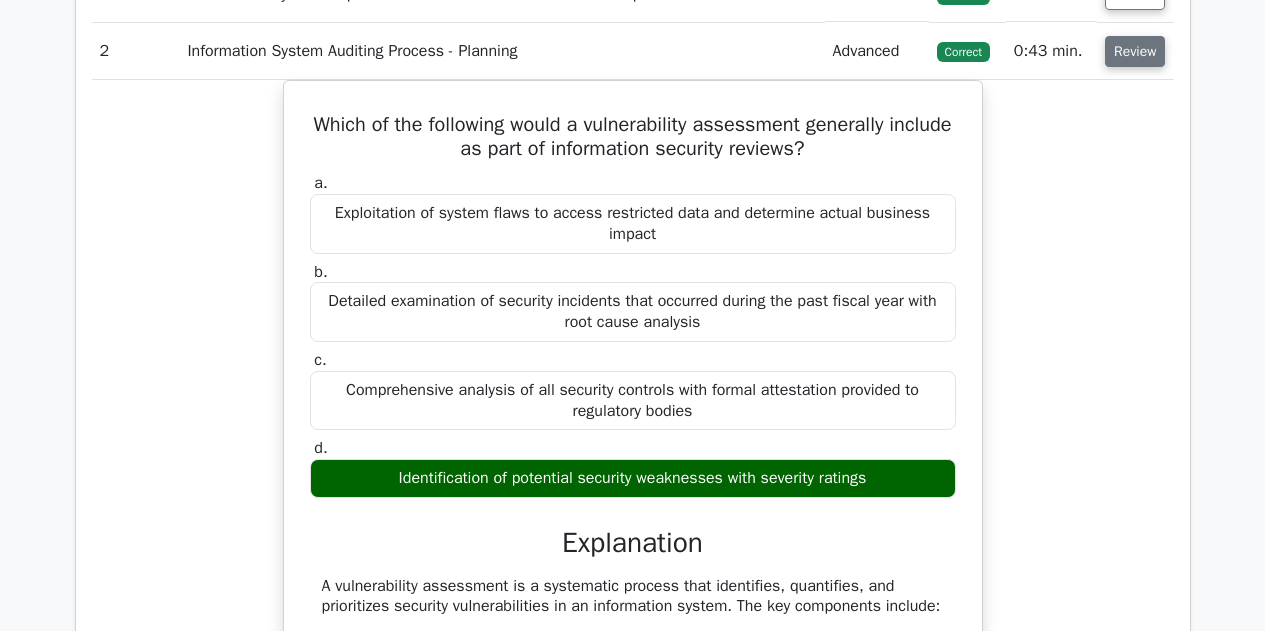 click on "Review" at bounding box center (1135, 51) 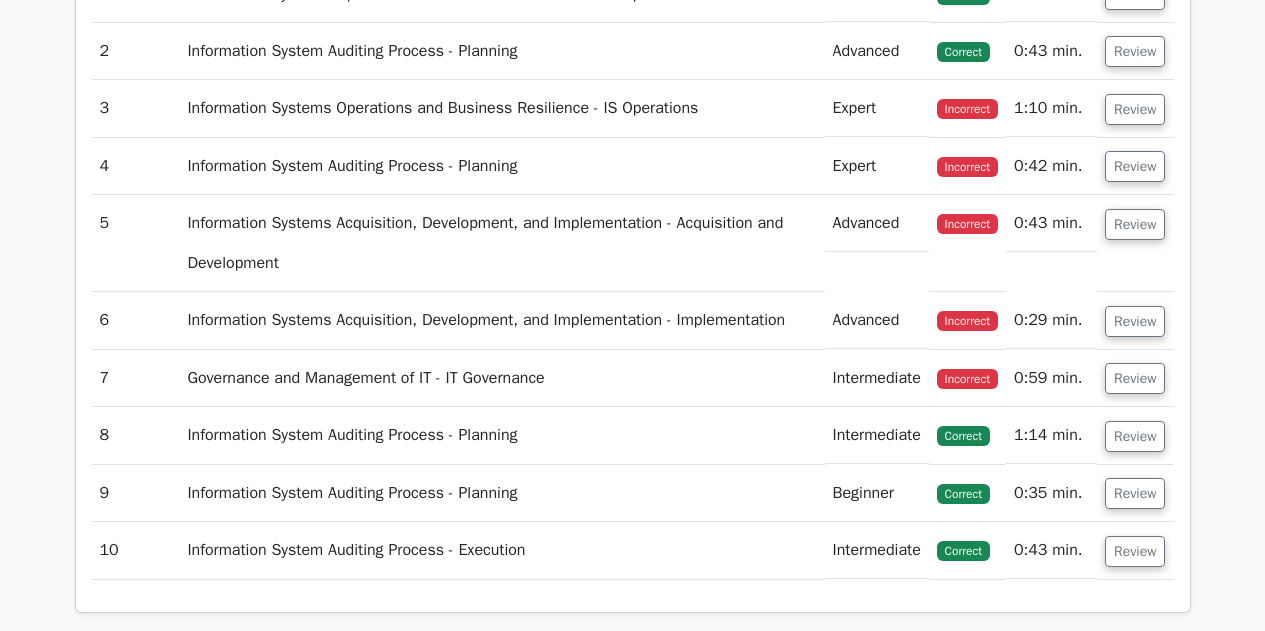 scroll, scrollTop: 1600, scrollLeft: 0, axis: vertical 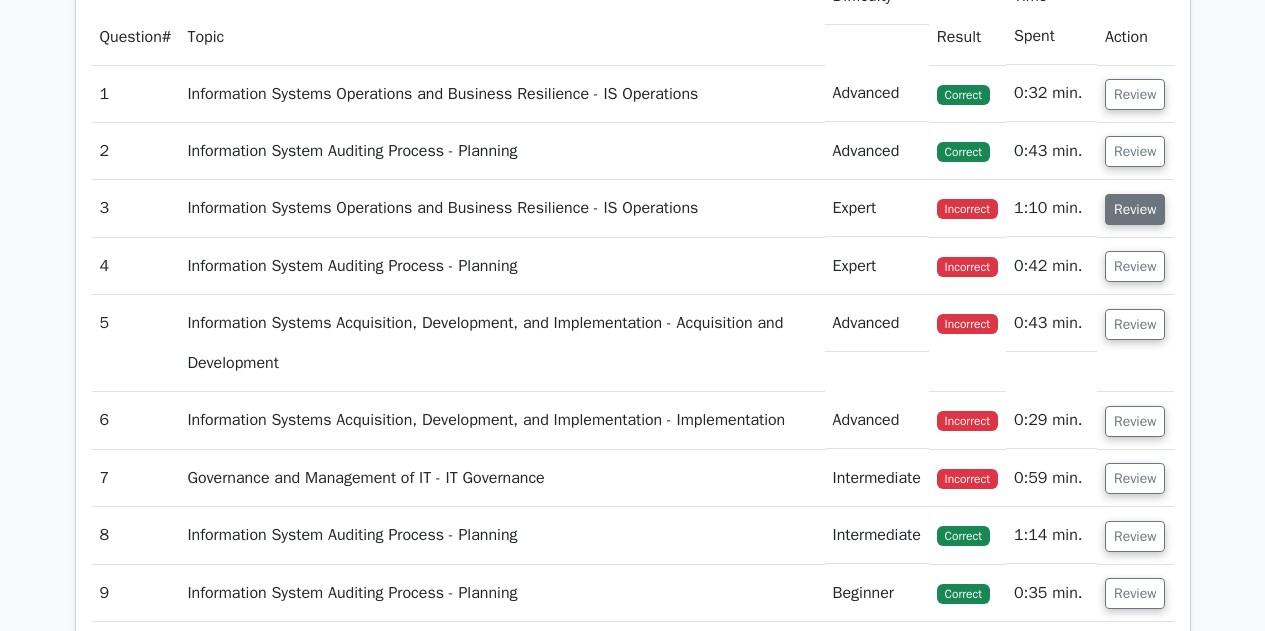 click on "Review" at bounding box center [1135, 209] 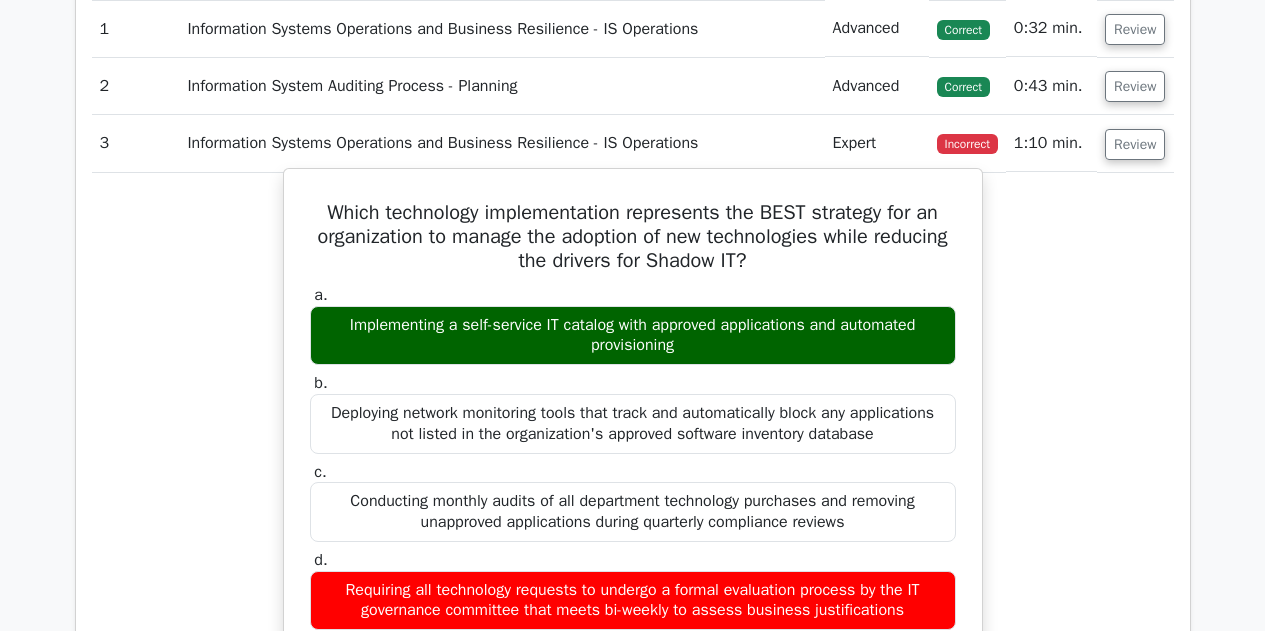 scroll, scrollTop: 1700, scrollLeft: 0, axis: vertical 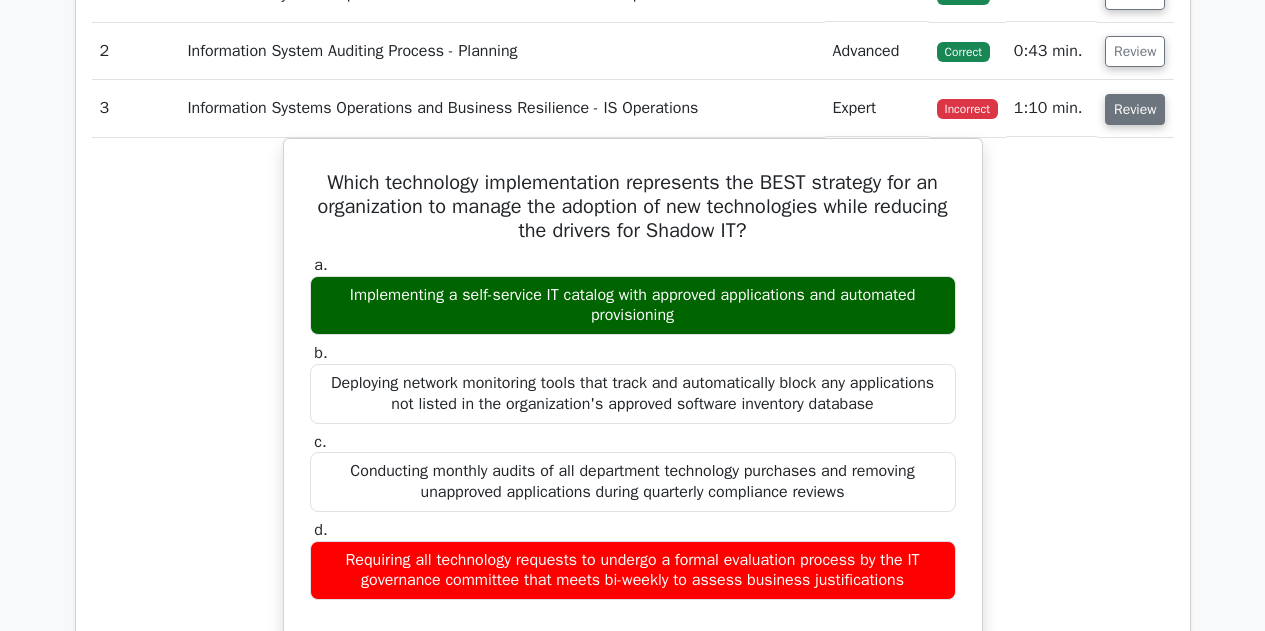 click on "Review" at bounding box center [1135, 109] 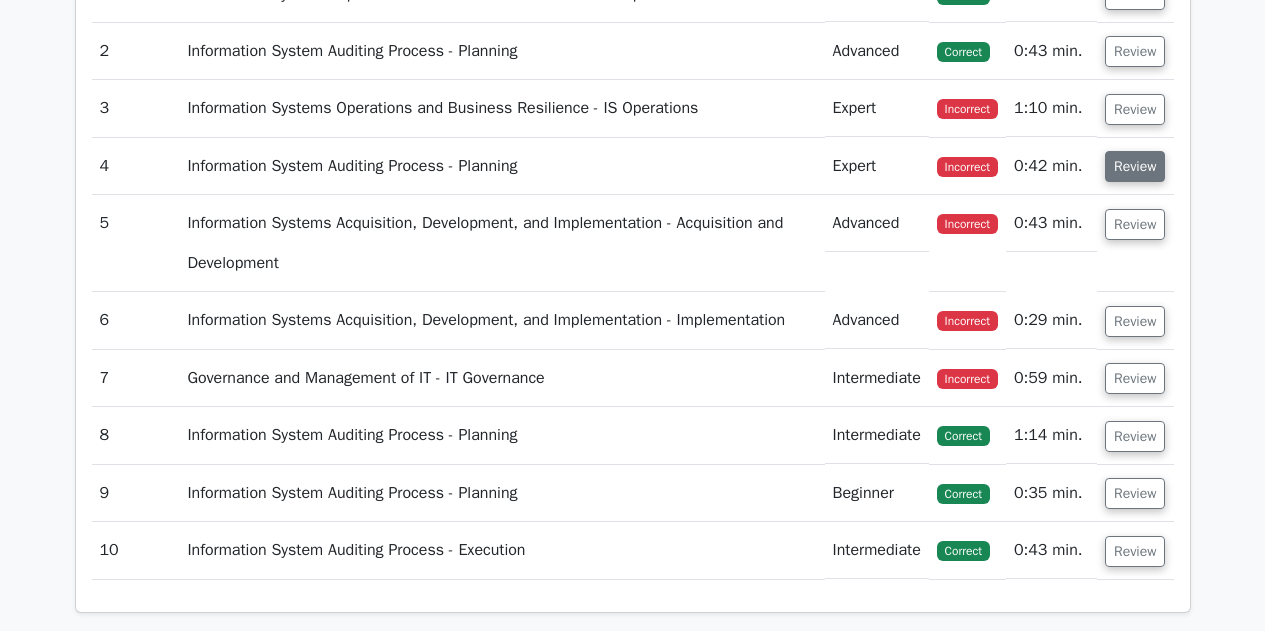 click on "Review" at bounding box center (1135, 166) 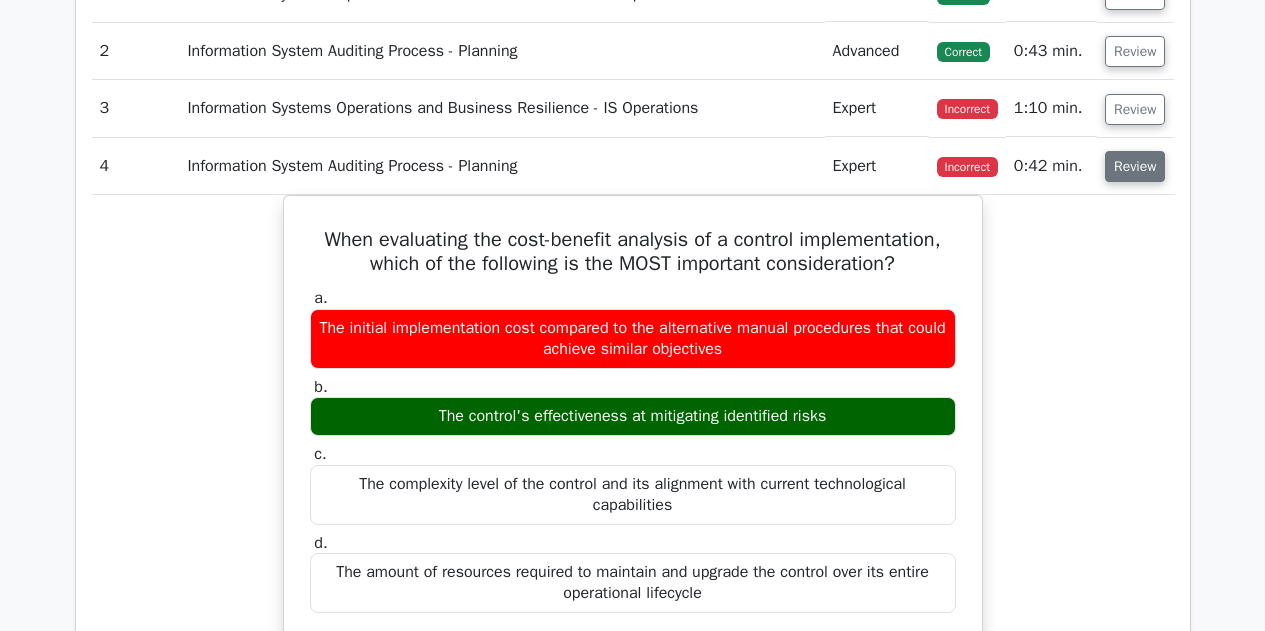 click on "Review" at bounding box center [1135, 166] 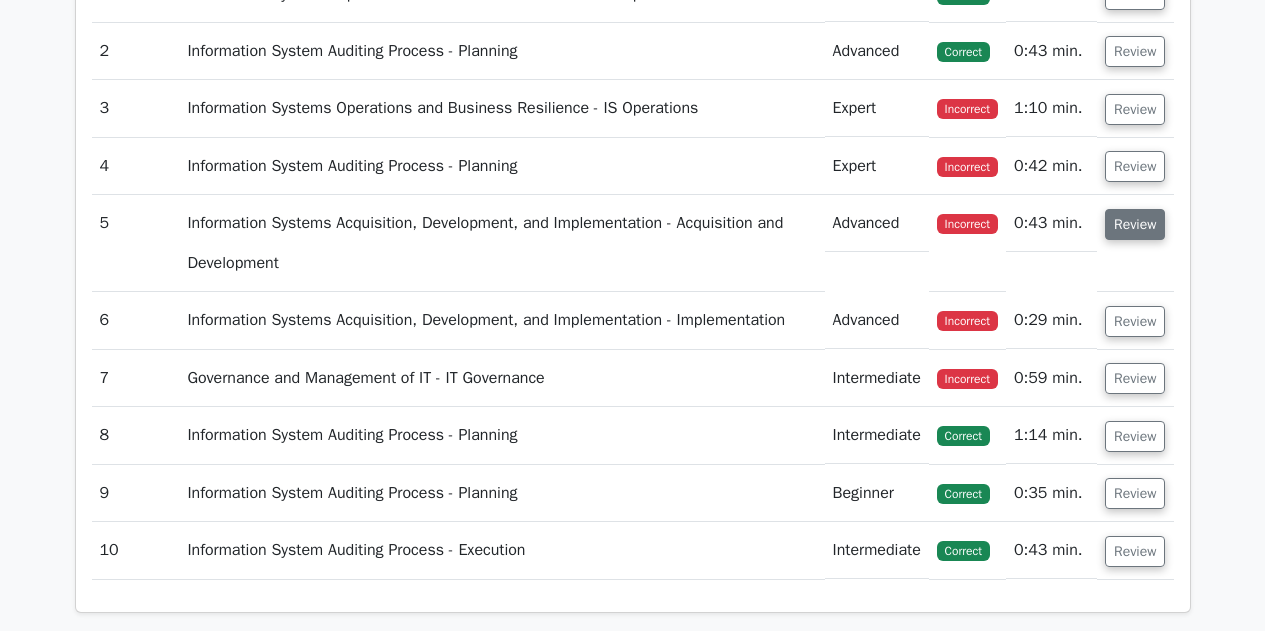 click on "Review" at bounding box center (1135, 224) 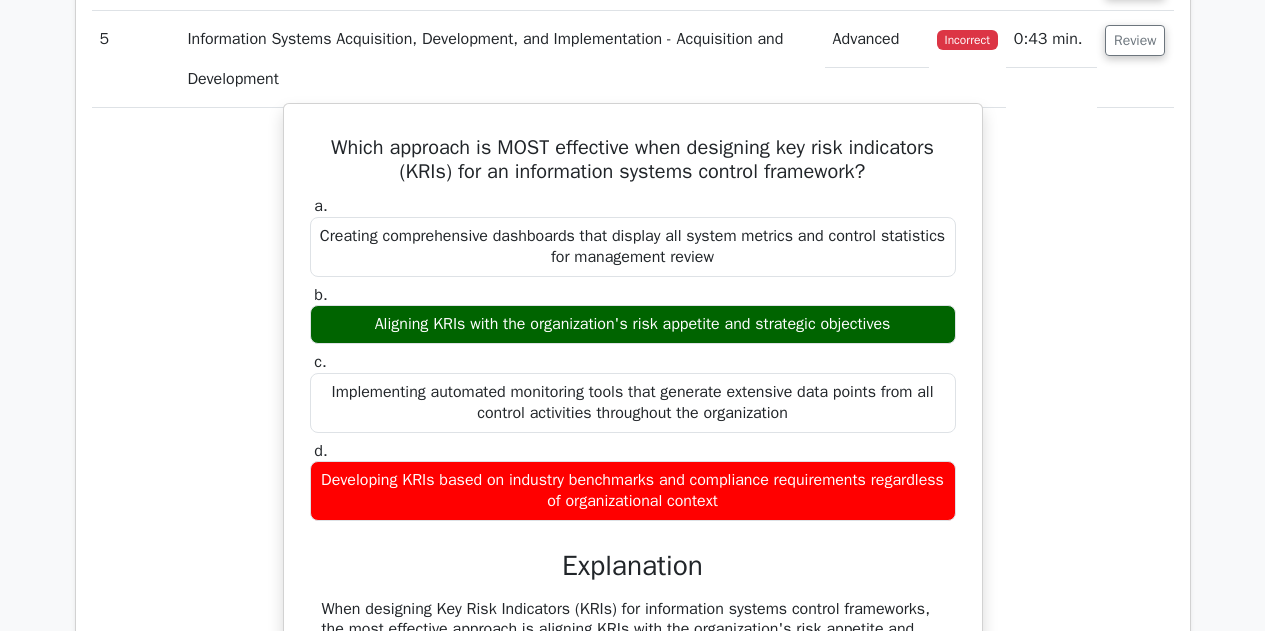 scroll, scrollTop: 1800, scrollLeft: 0, axis: vertical 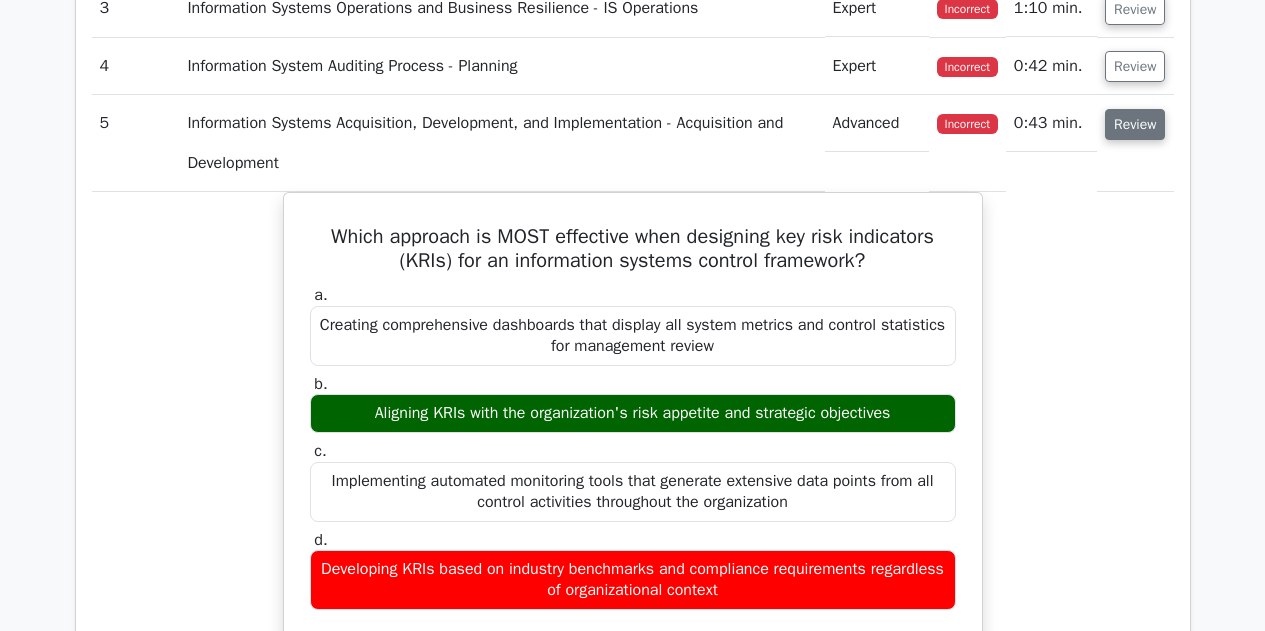 click on "Review" at bounding box center (1135, 124) 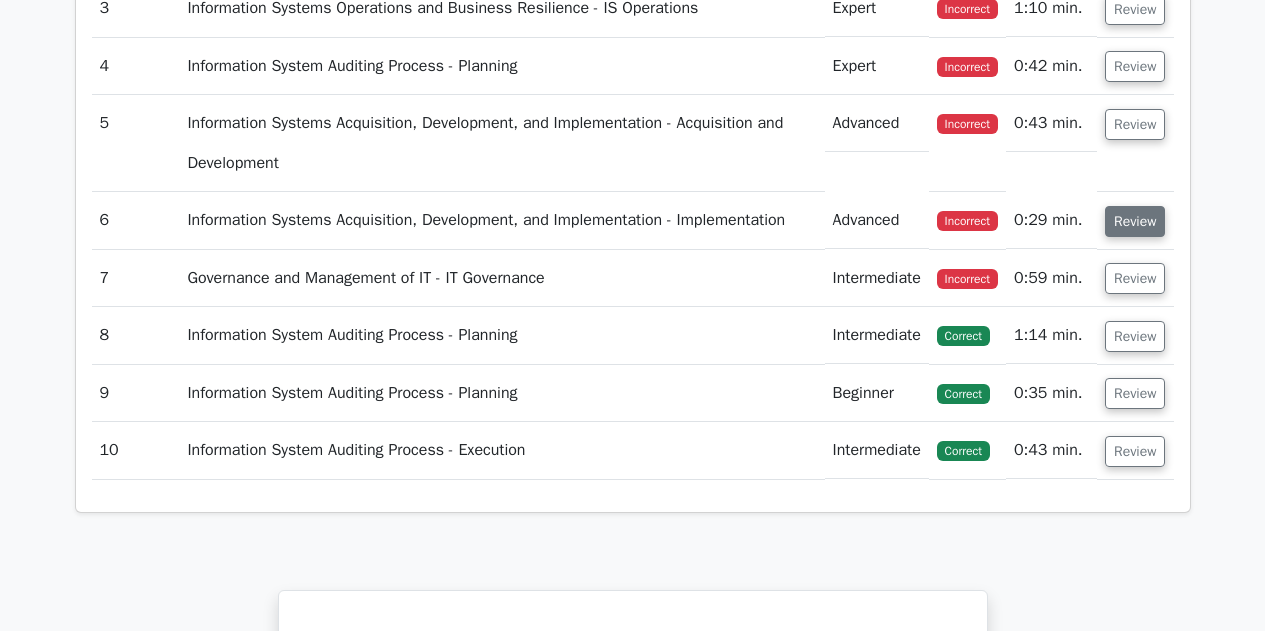 click on "Review" at bounding box center (1135, 221) 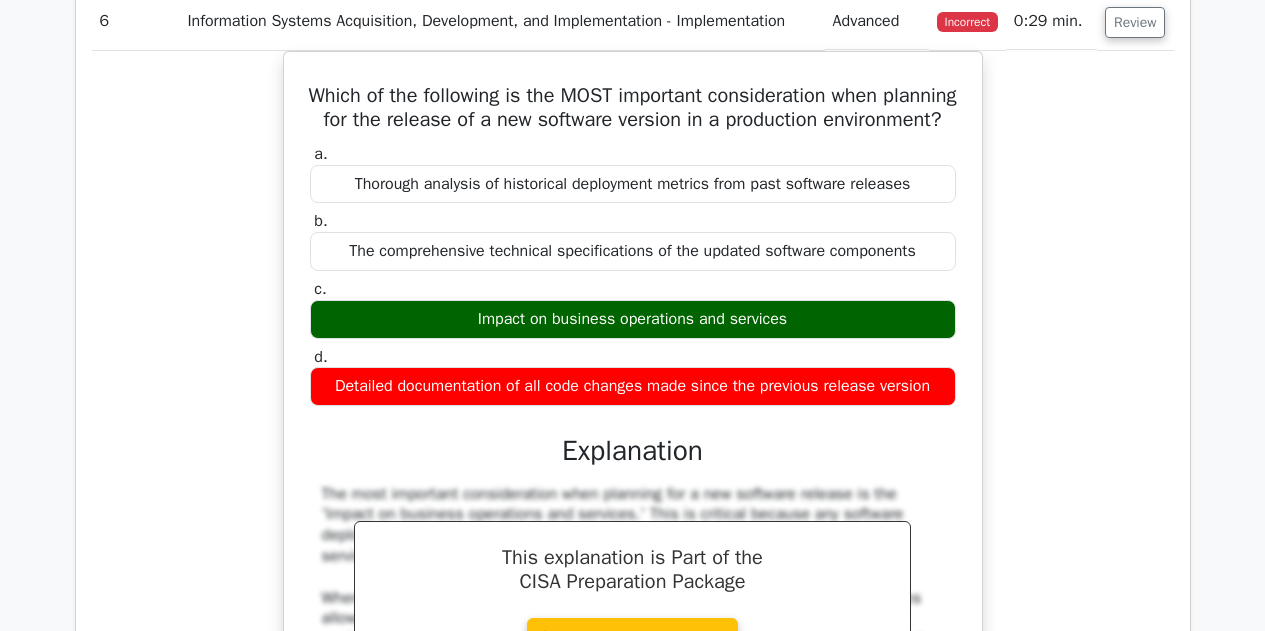 scroll, scrollTop: 2000, scrollLeft: 0, axis: vertical 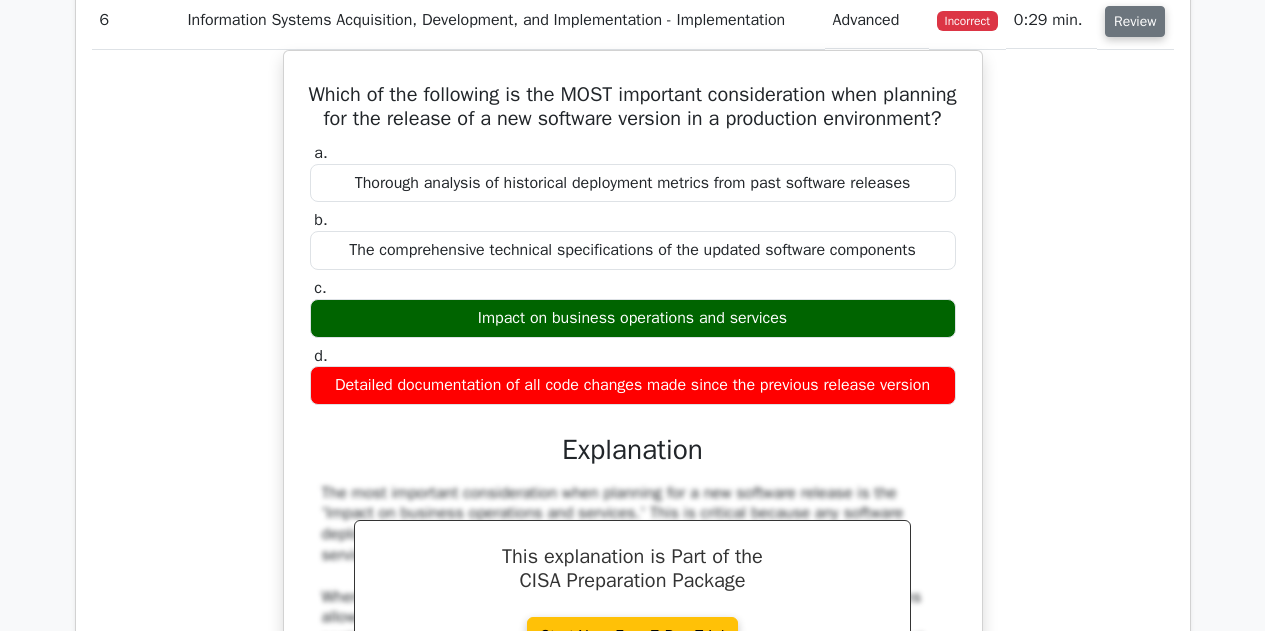 click on "Review" at bounding box center (1135, 21) 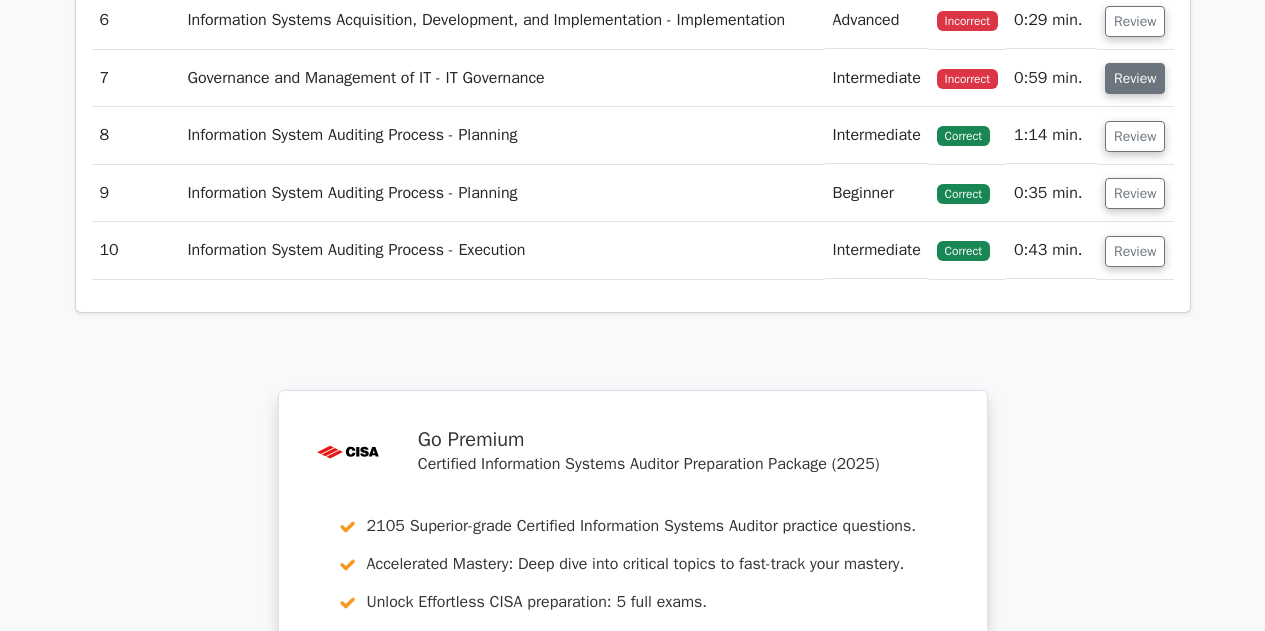 click on "Review" at bounding box center (1135, 78) 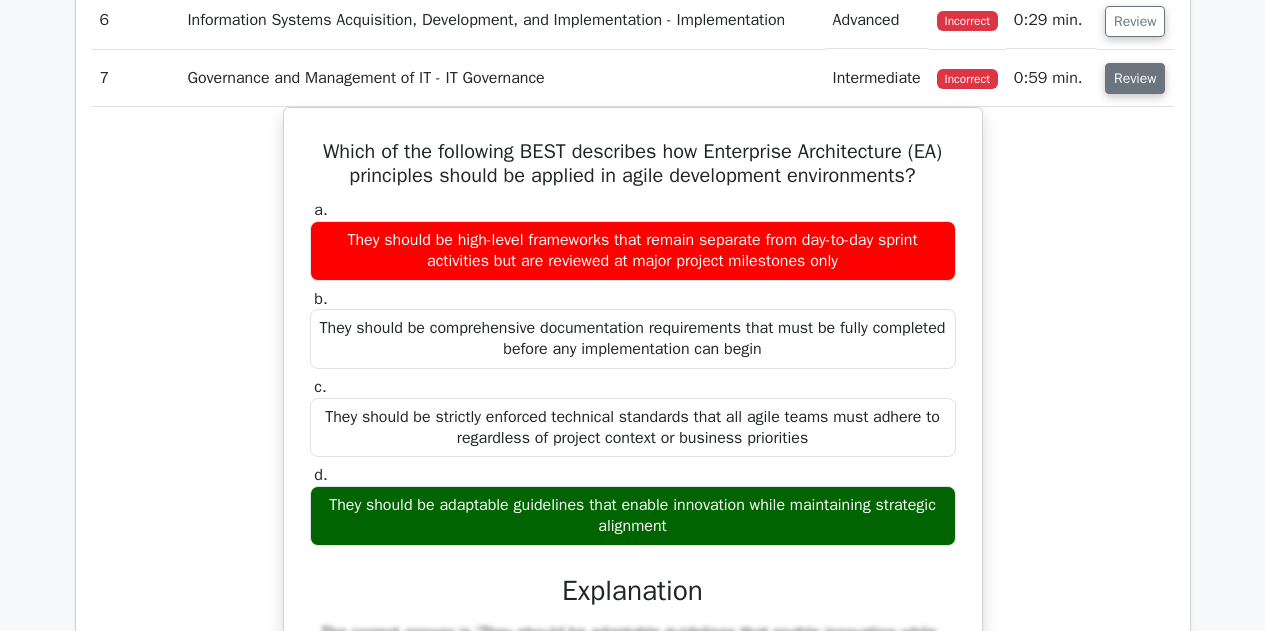click on "Review" at bounding box center (1135, 78) 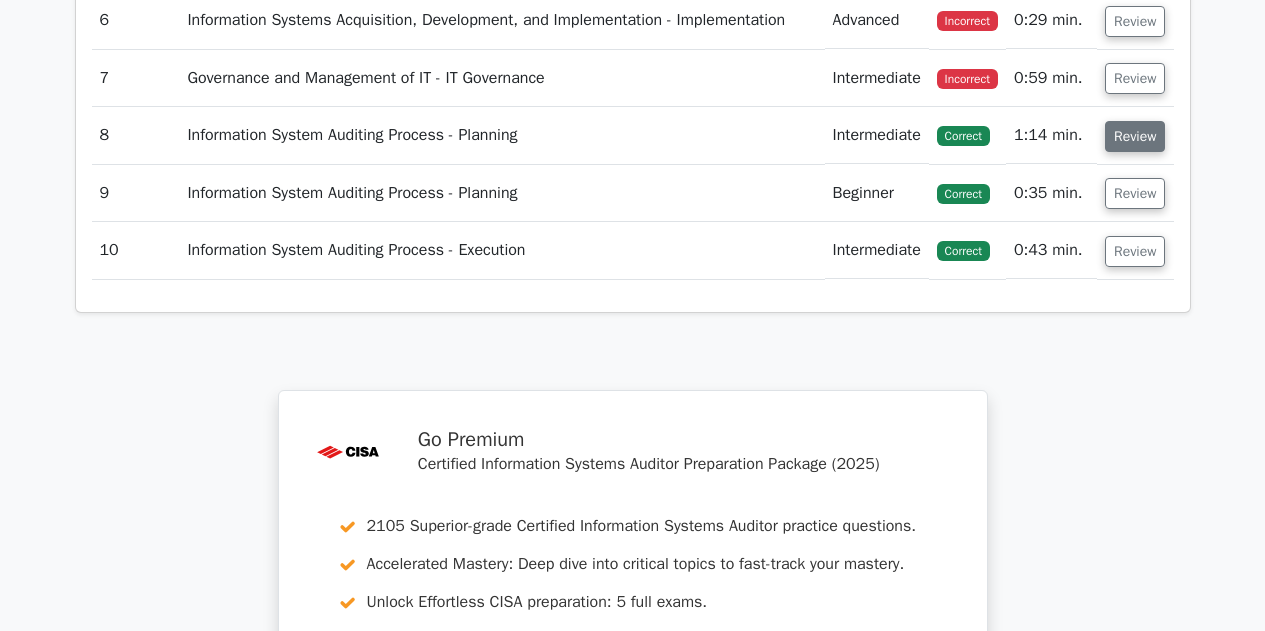 click on "Review" at bounding box center (1135, 136) 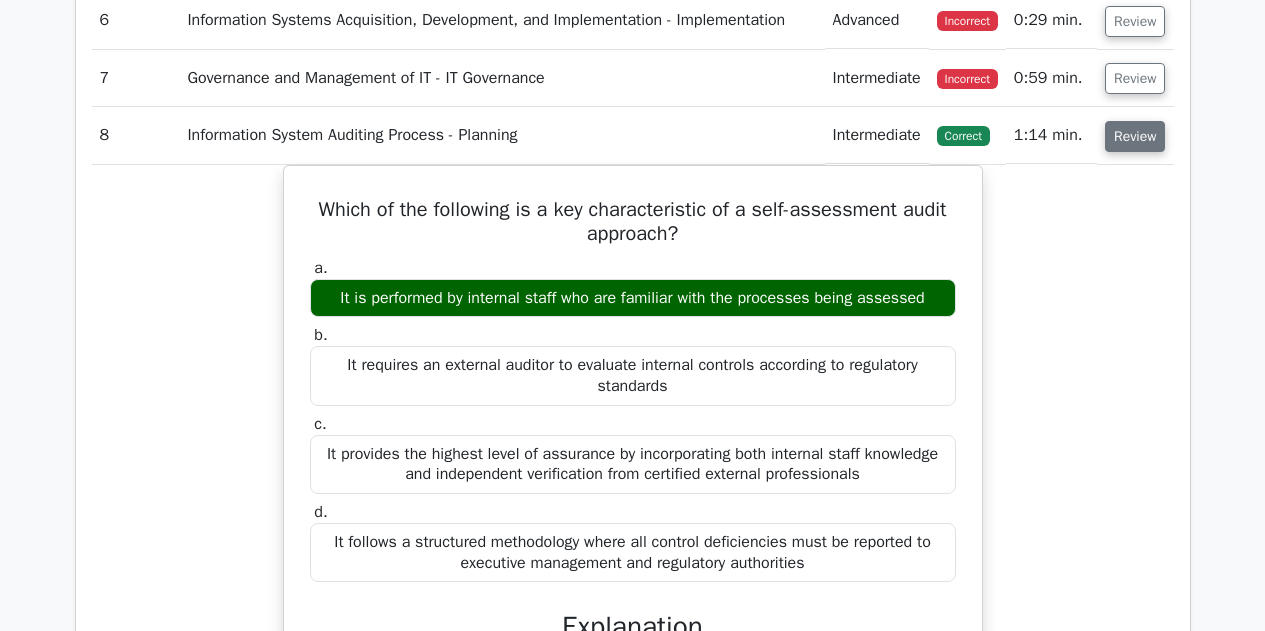 click on "Review" at bounding box center [1135, 136] 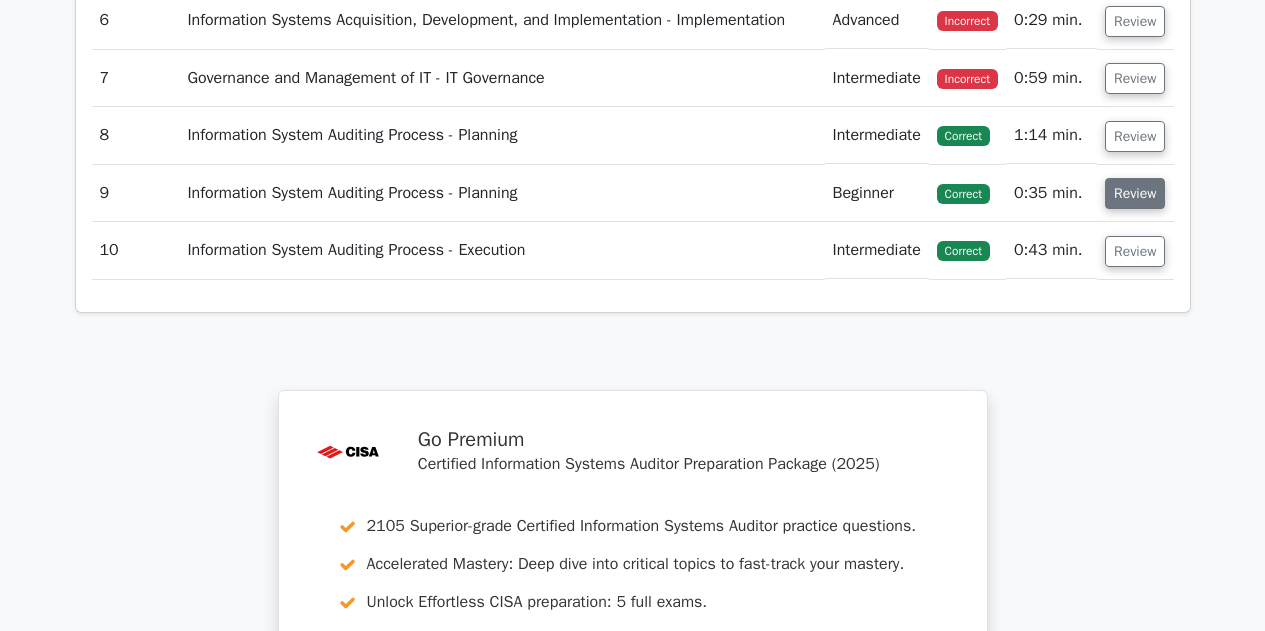 click on "Review" at bounding box center (1135, 193) 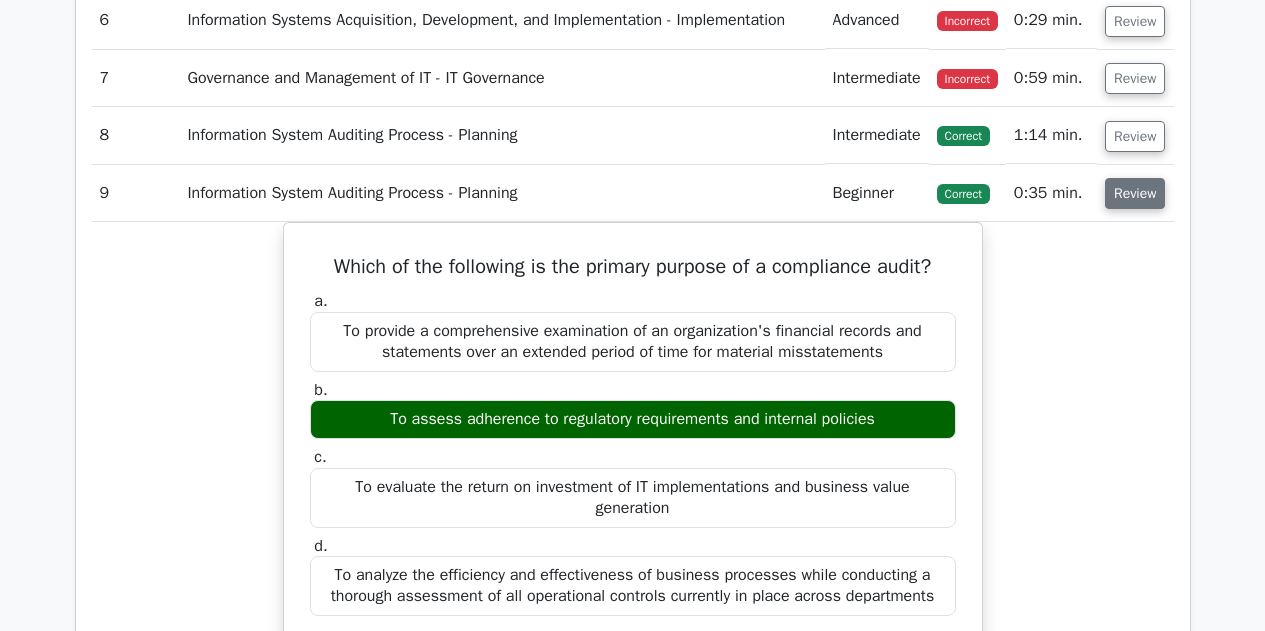 click on "Review" at bounding box center [1135, 193] 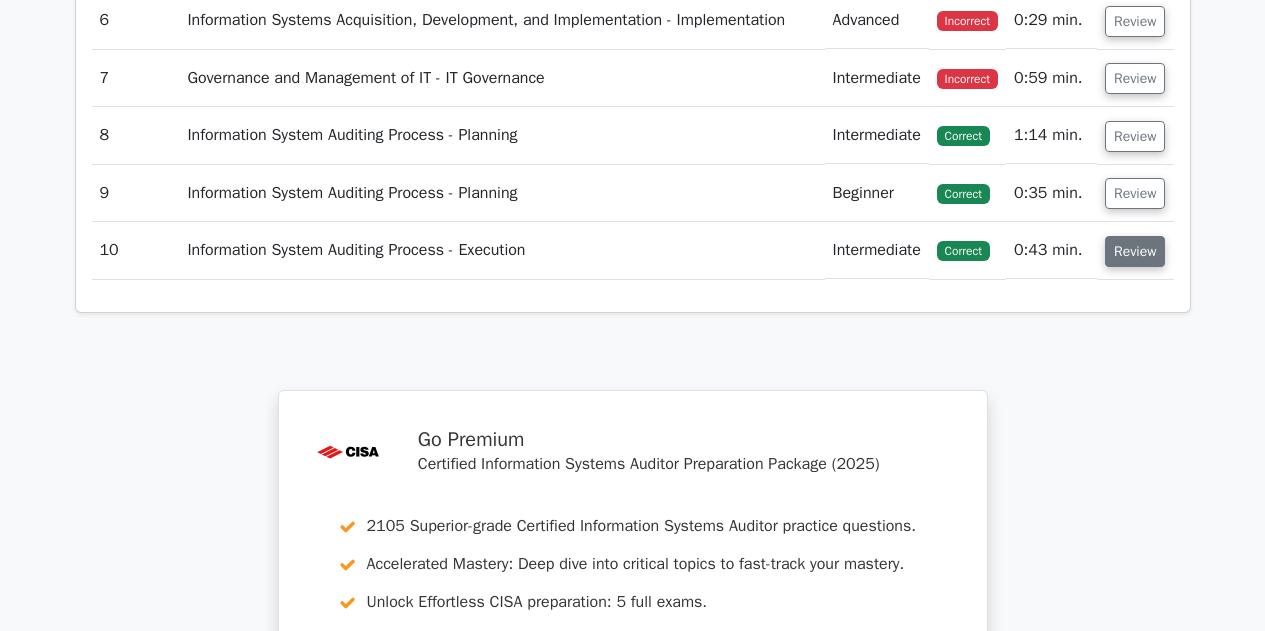 click on "Review" at bounding box center (1135, 251) 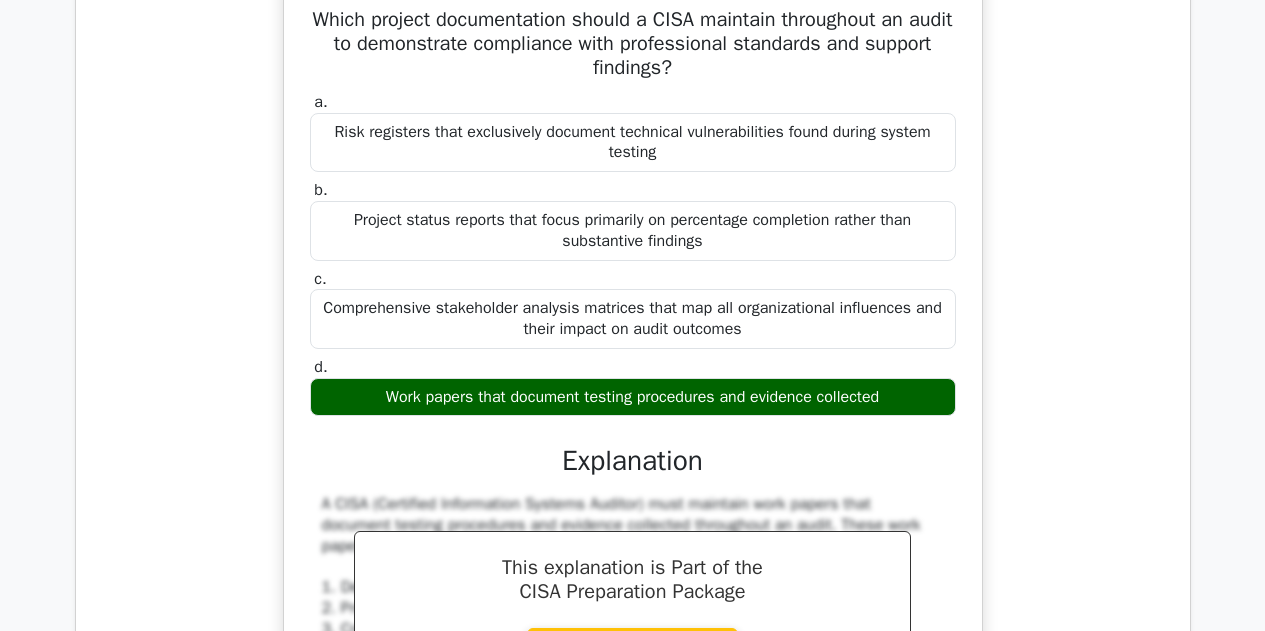scroll, scrollTop: 2000, scrollLeft: 0, axis: vertical 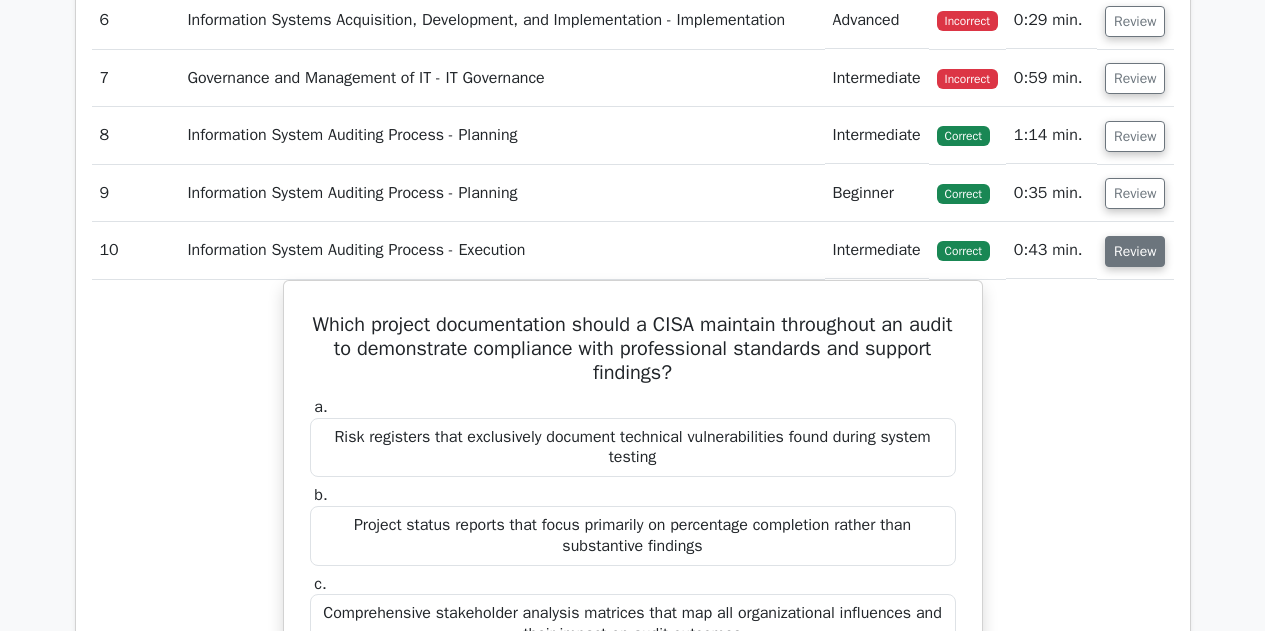 click on "Review" at bounding box center (1135, 251) 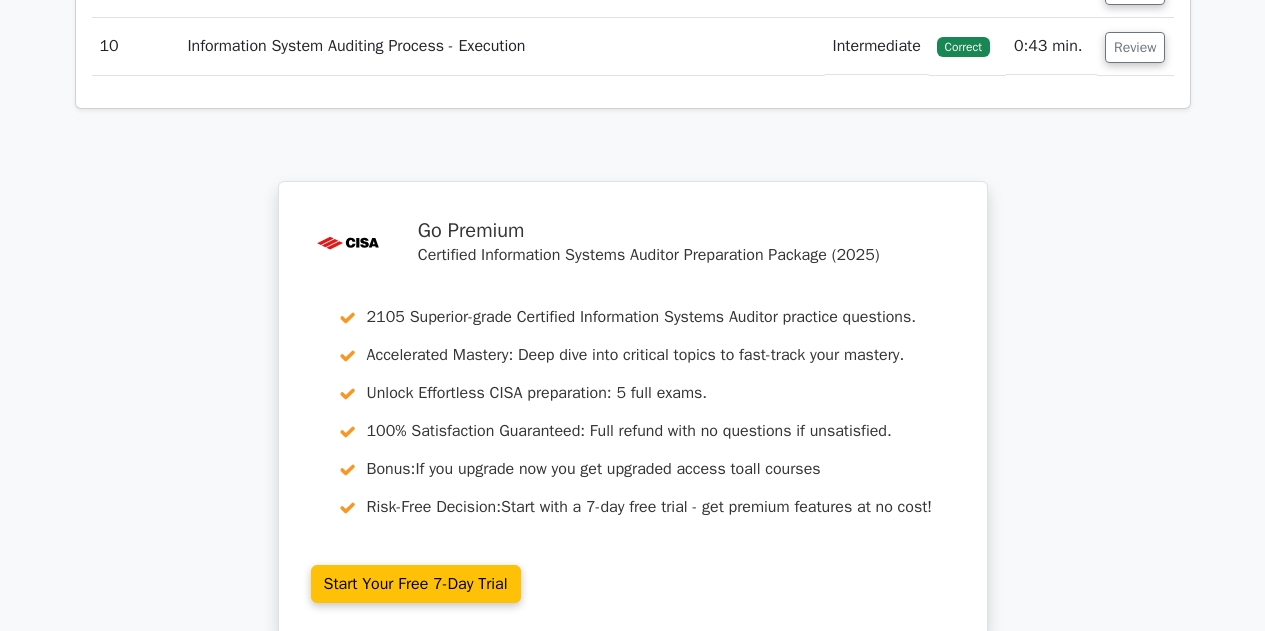 scroll, scrollTop: 2609, scrollLeft: 0, axis: vertical 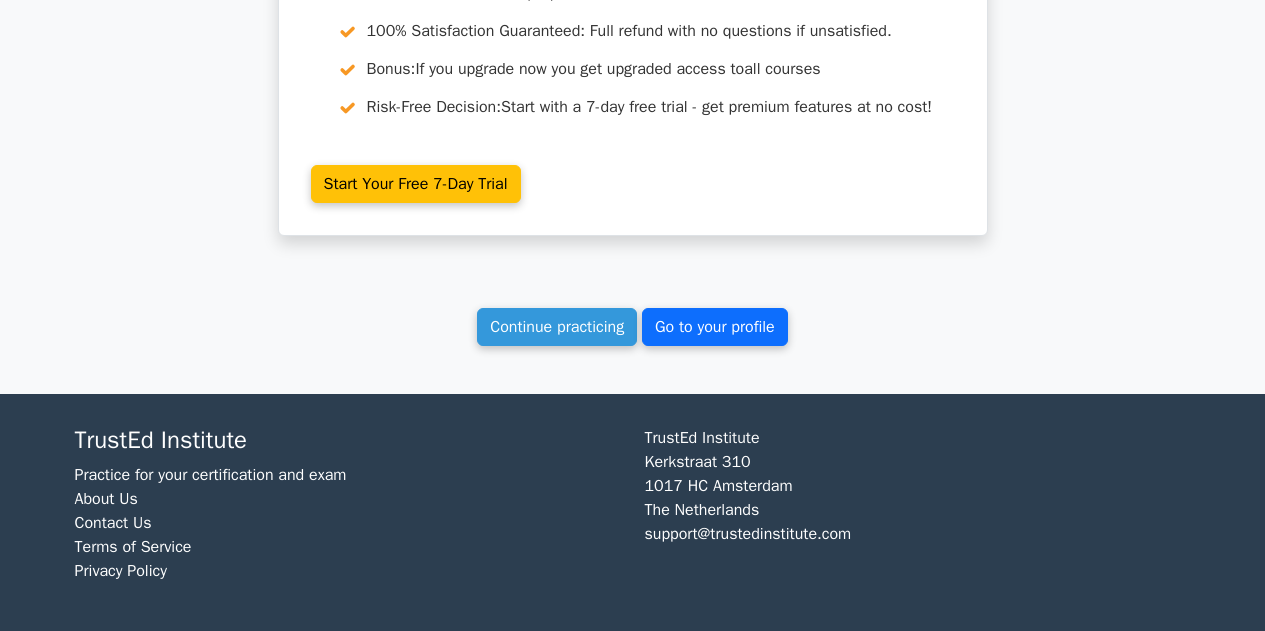click on "Go to your profile" at bounding box center [715, 327] 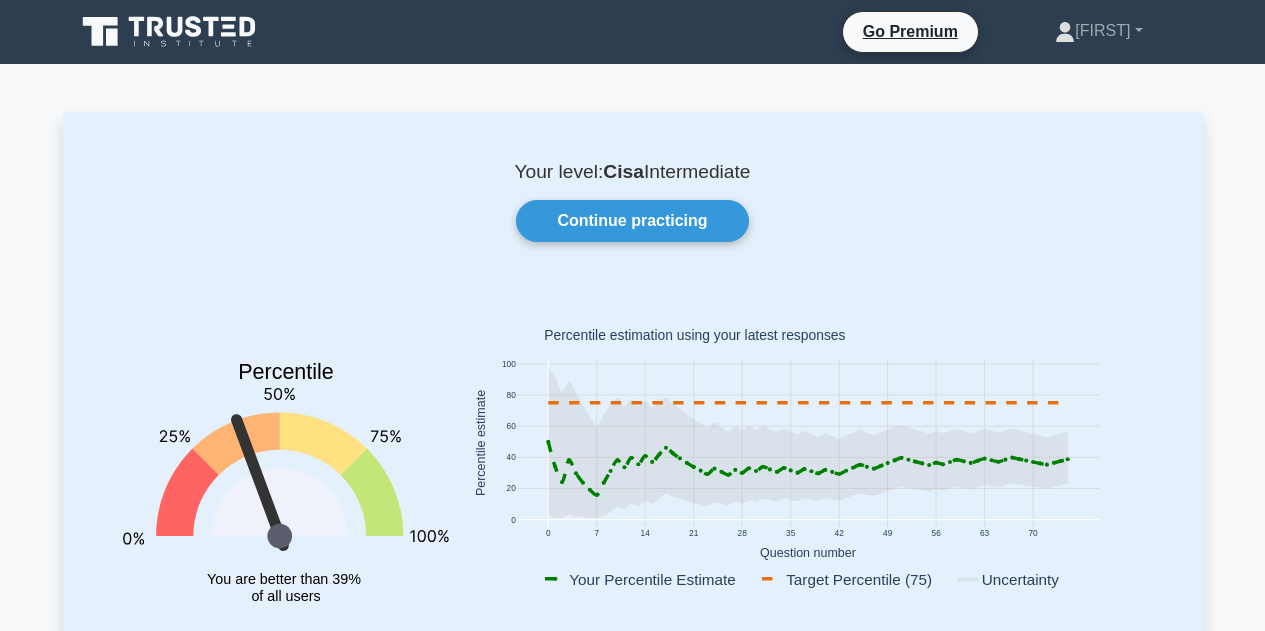 scroll, scrollTop: 0, scrollLeft: 0, axis: both 